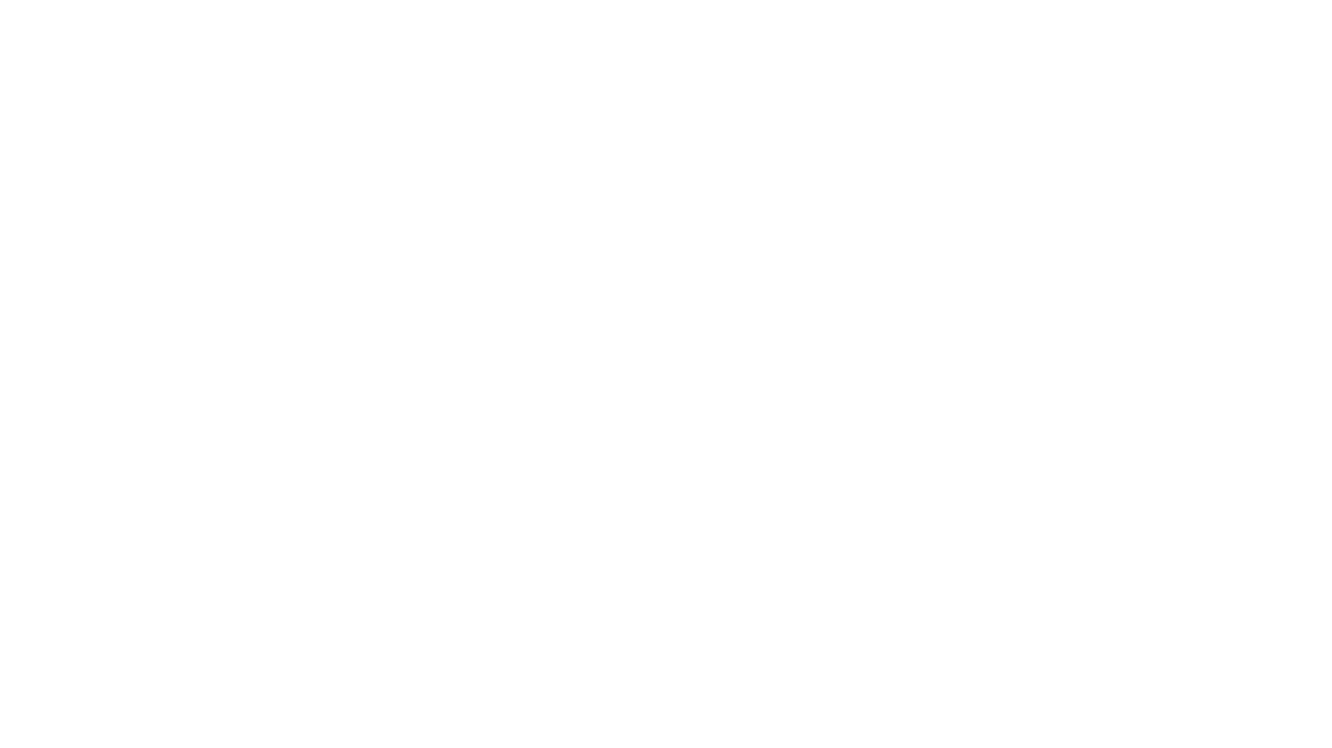 scroll, scrollTop: 0, scrollLeft: 0, axis: both 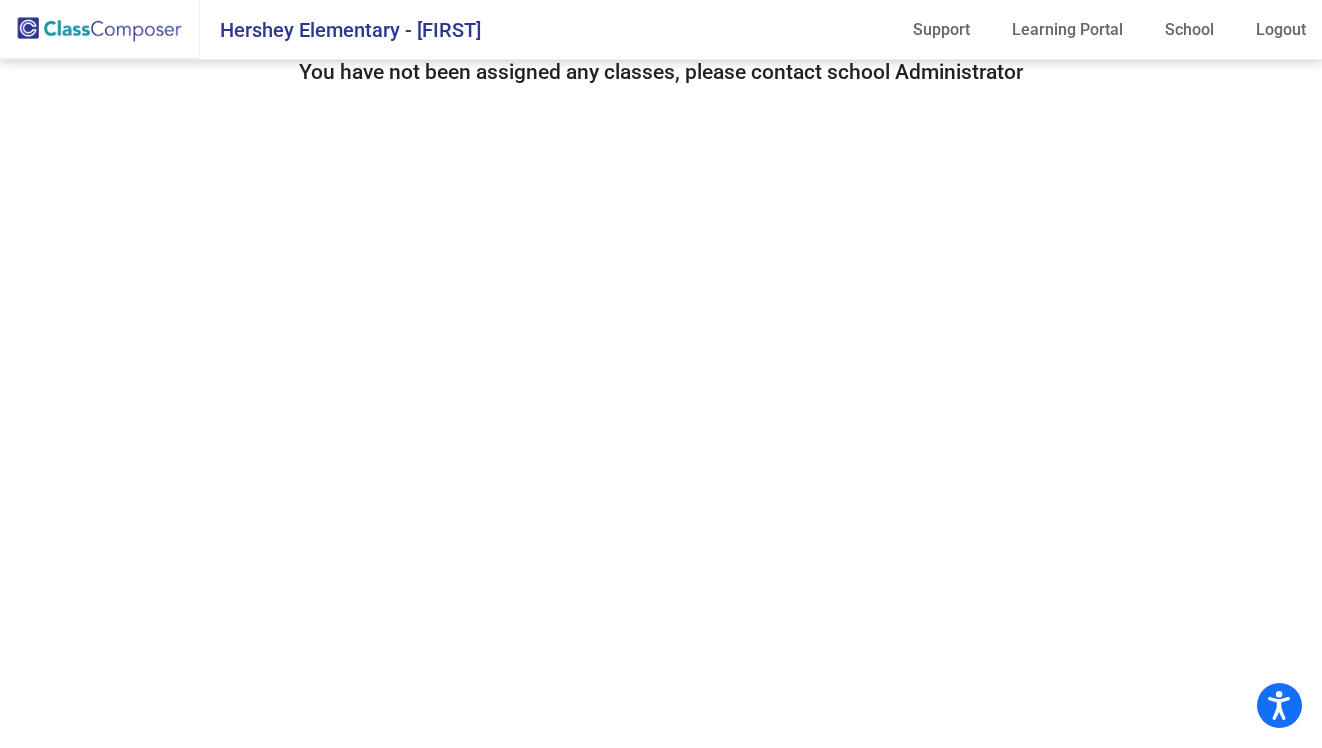 click on "[SCHOOL_NAME] - [FIRST]" 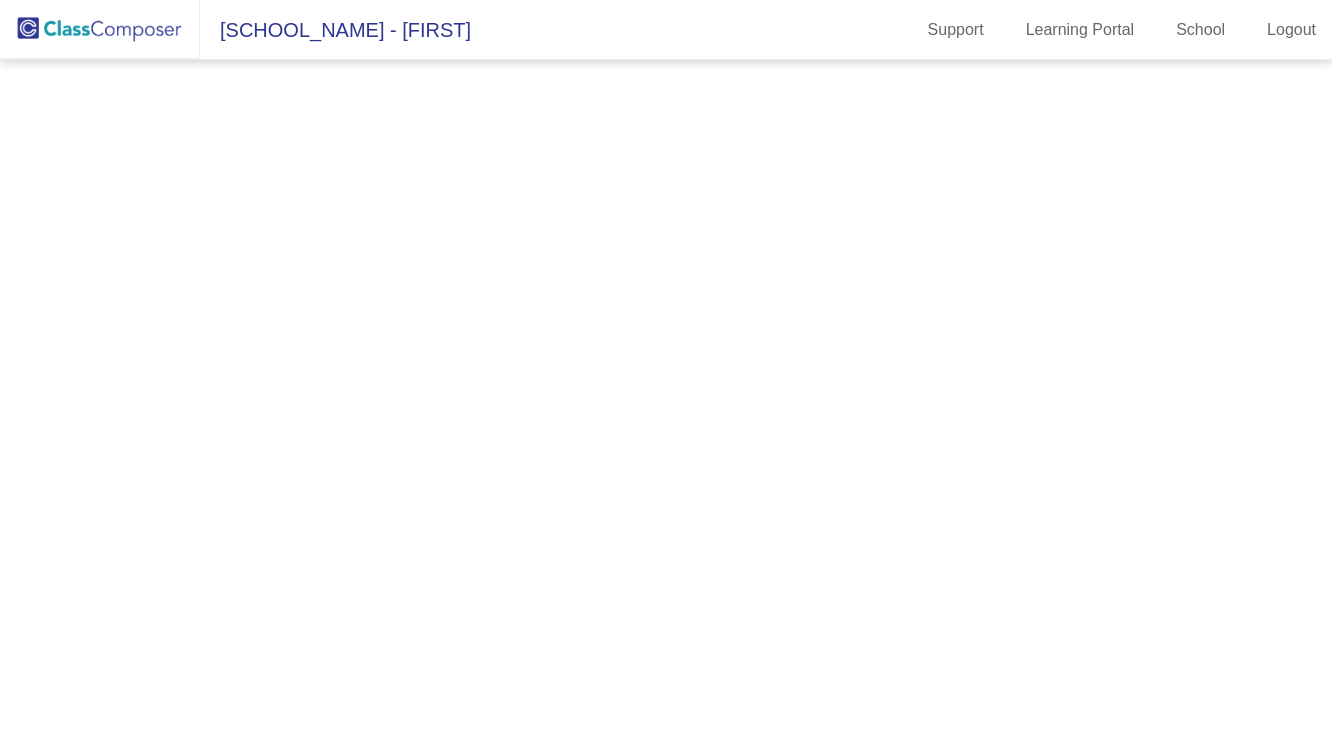 scroll, scrollTop: 0, scrollLeft: 0, axis: both 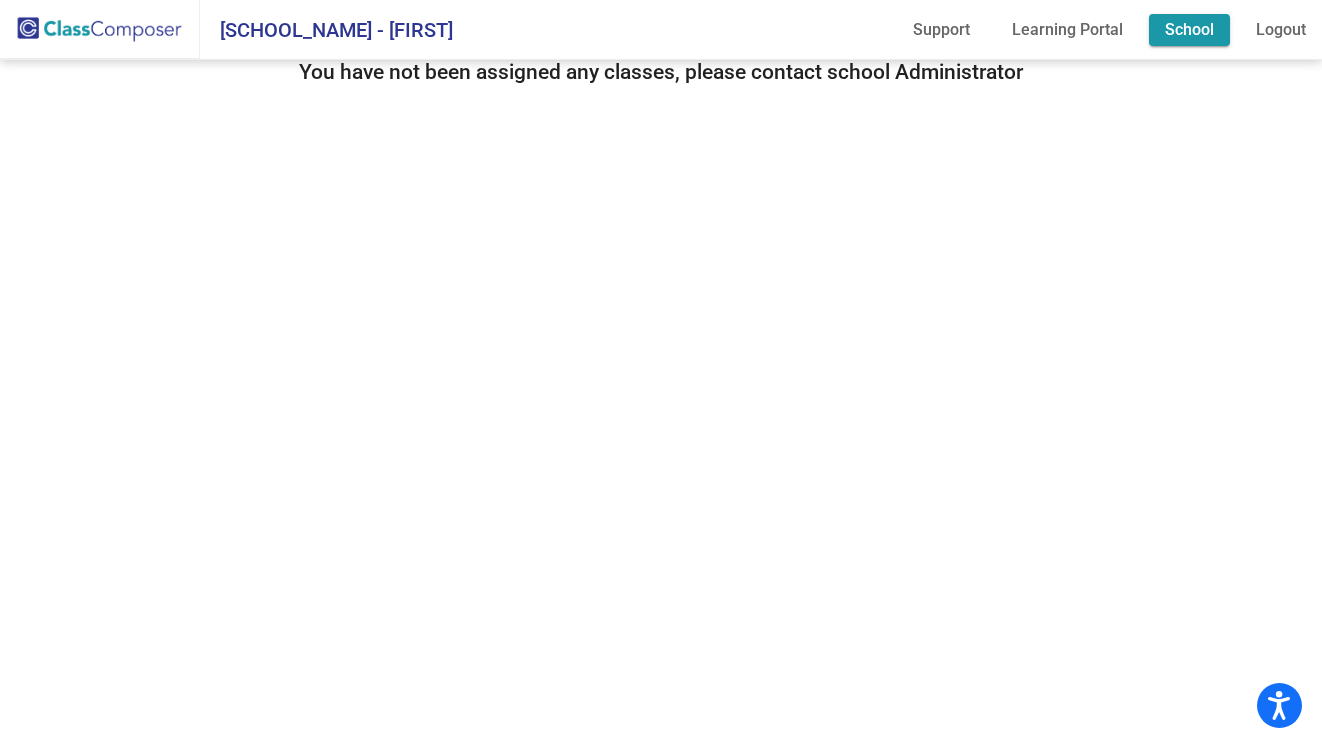 click on "School" 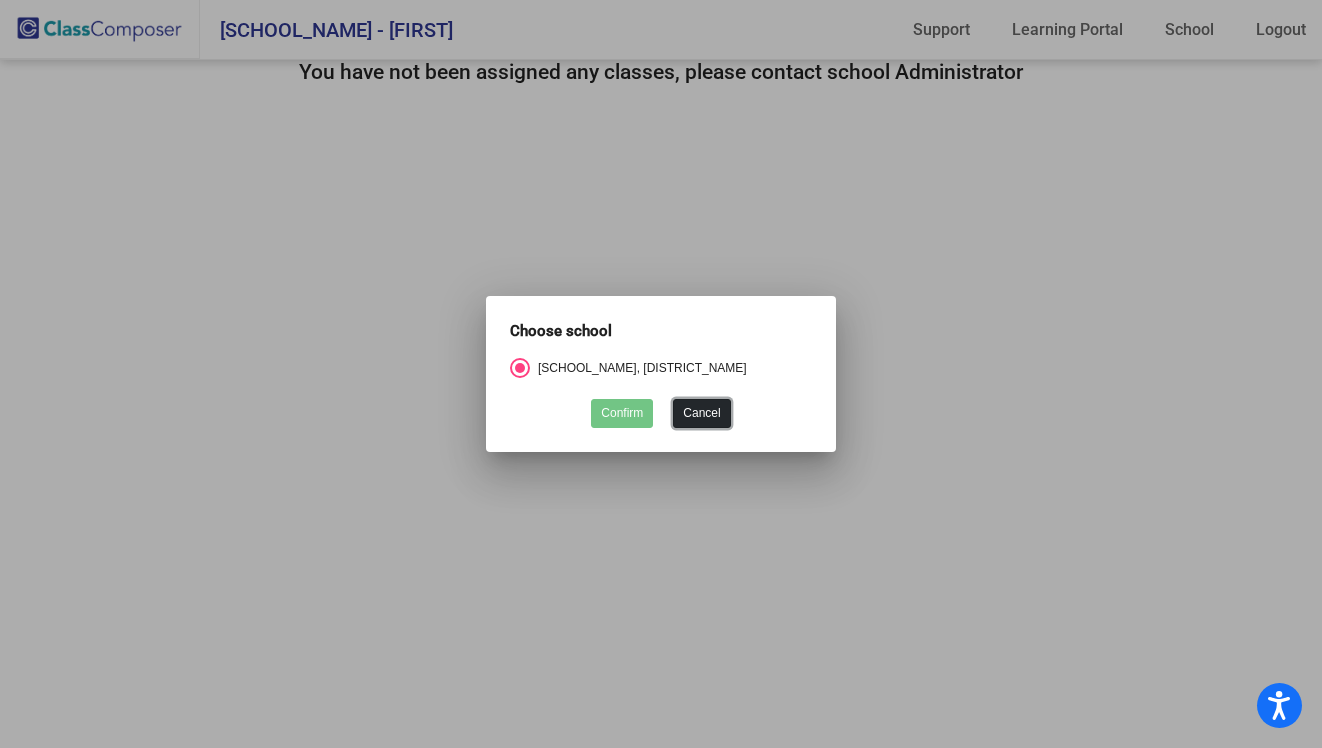 click on "Cancel" at bounding box center (701, 413) 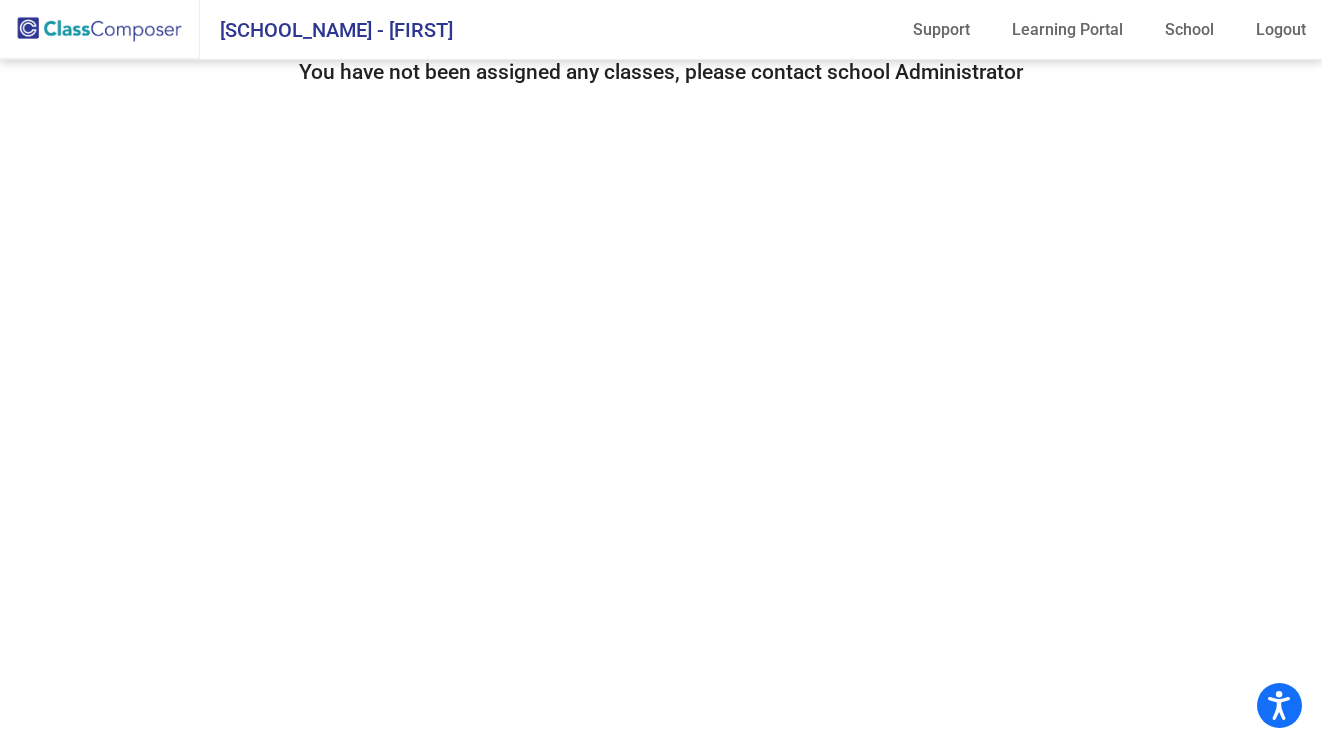 click on "Hershey Elementary - [NAME]" 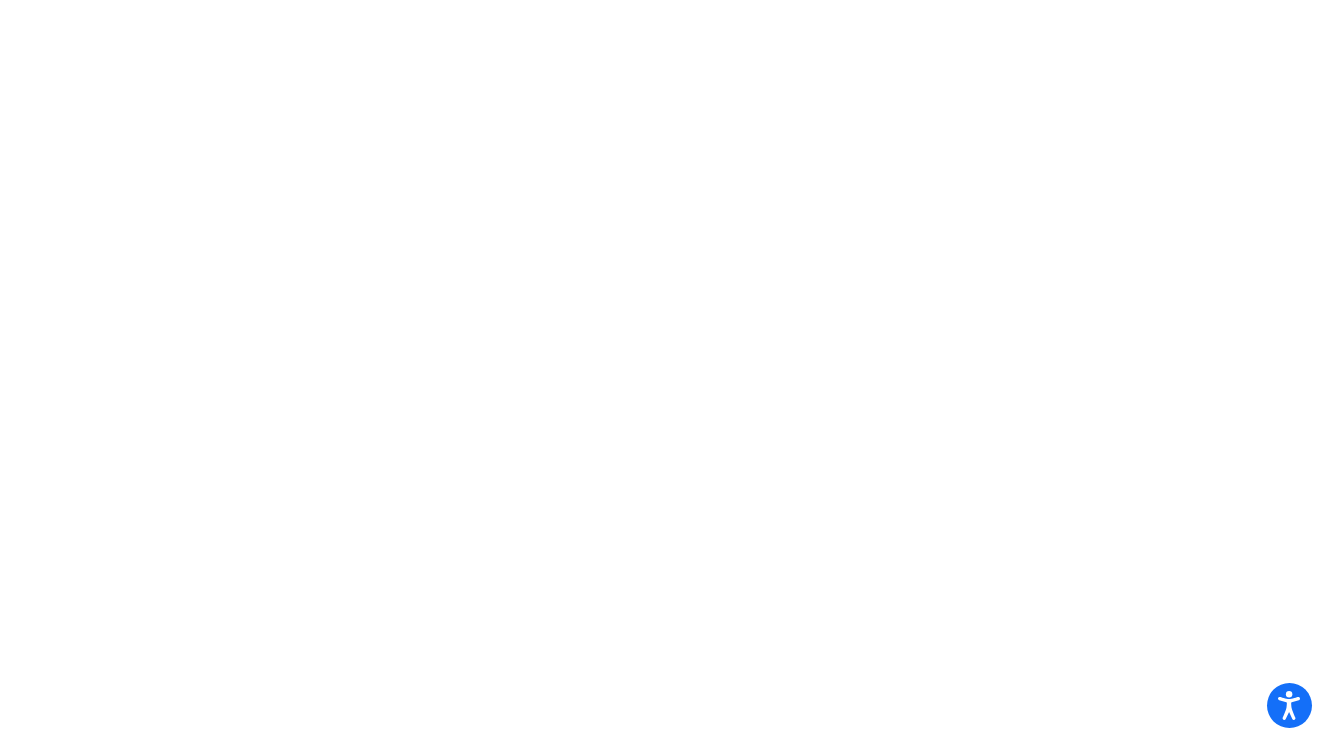 scroll, scrollTop: 0, scrollLeft: 0, axis: both 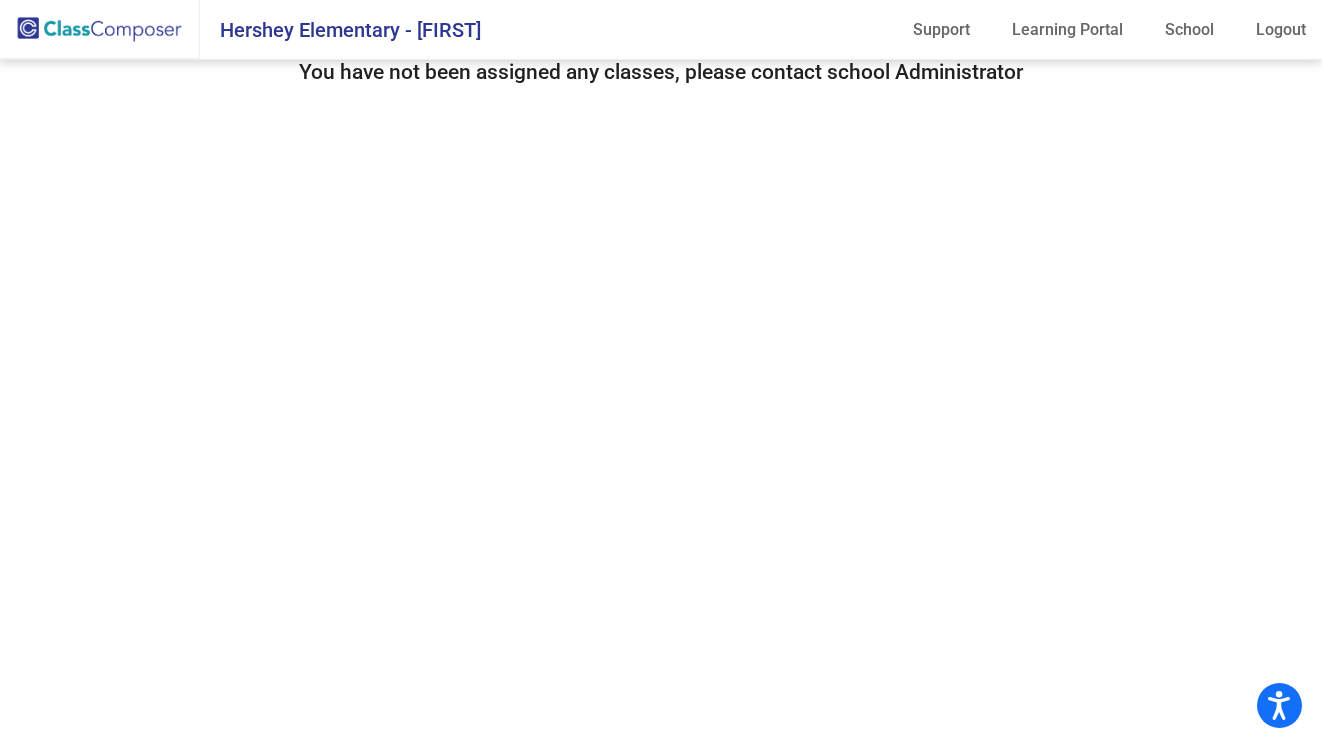 click on "Hershey Elementary - [FIRST]" 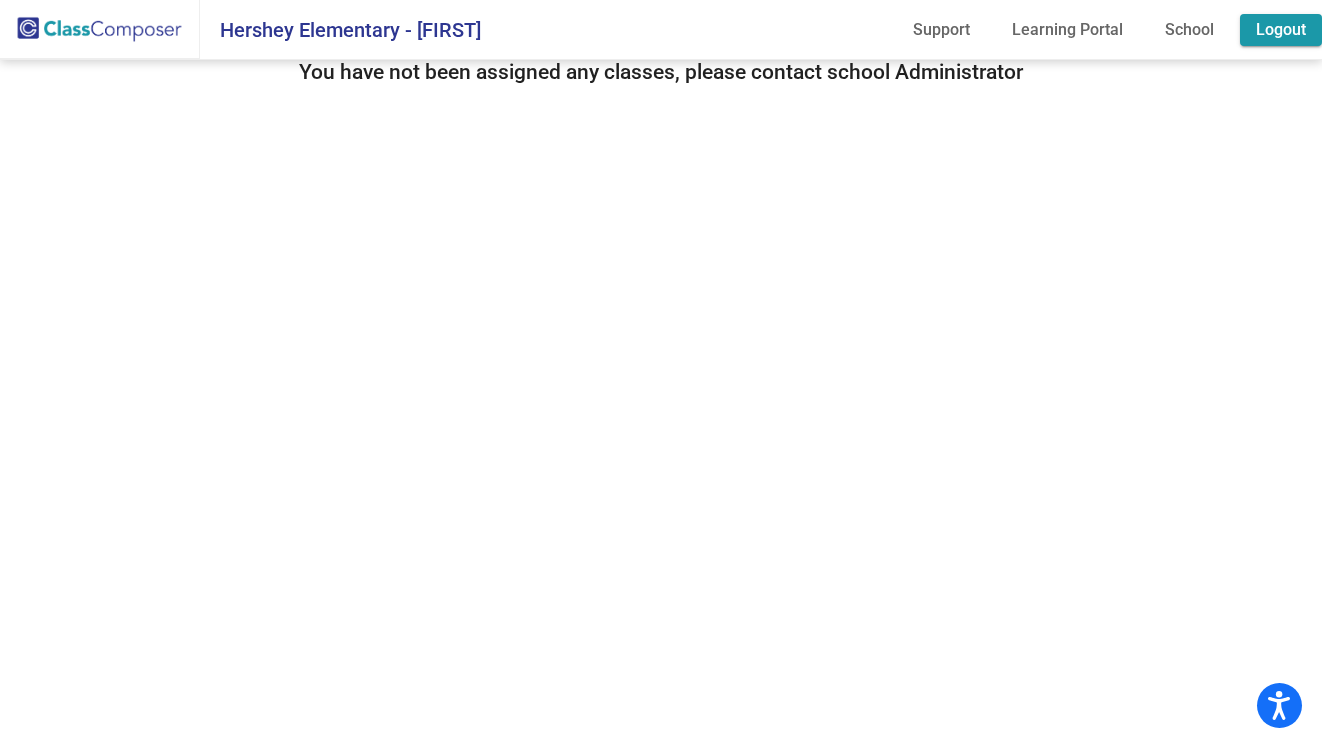 click on "Logout" 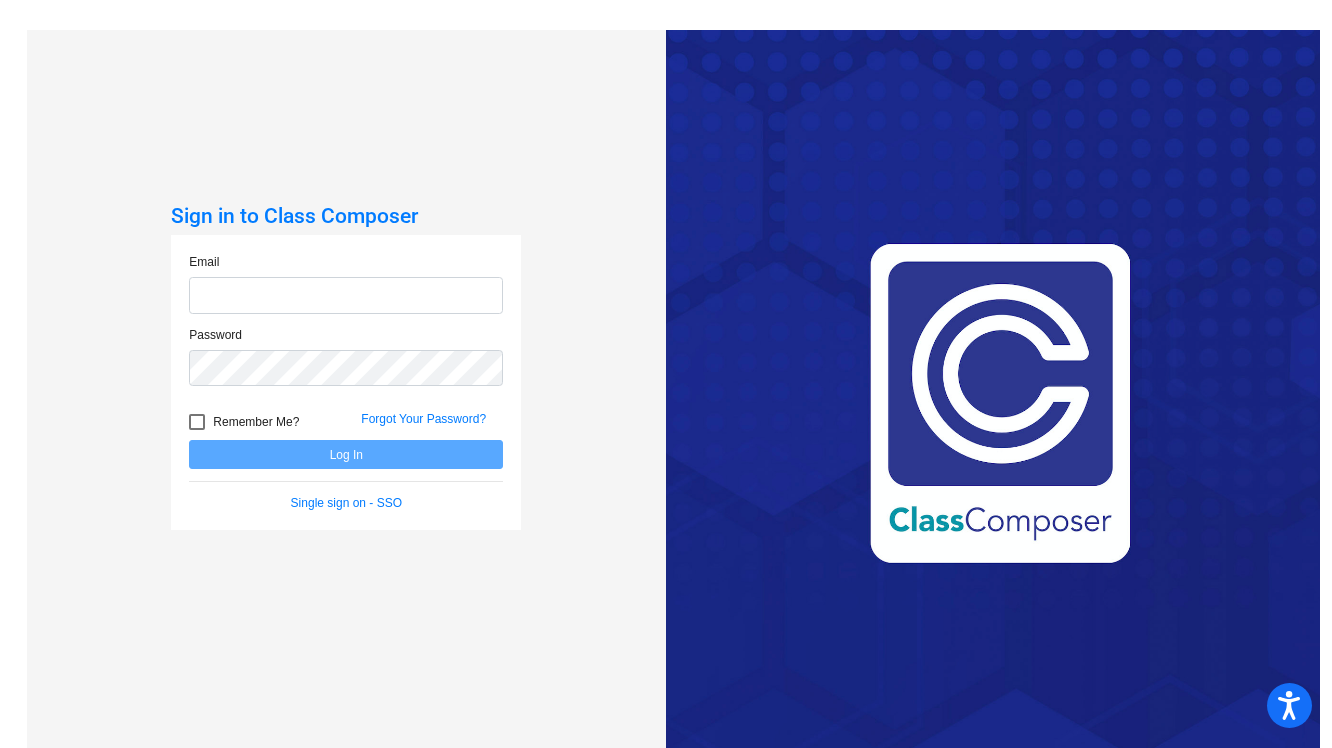 type on "[EMAIL]" 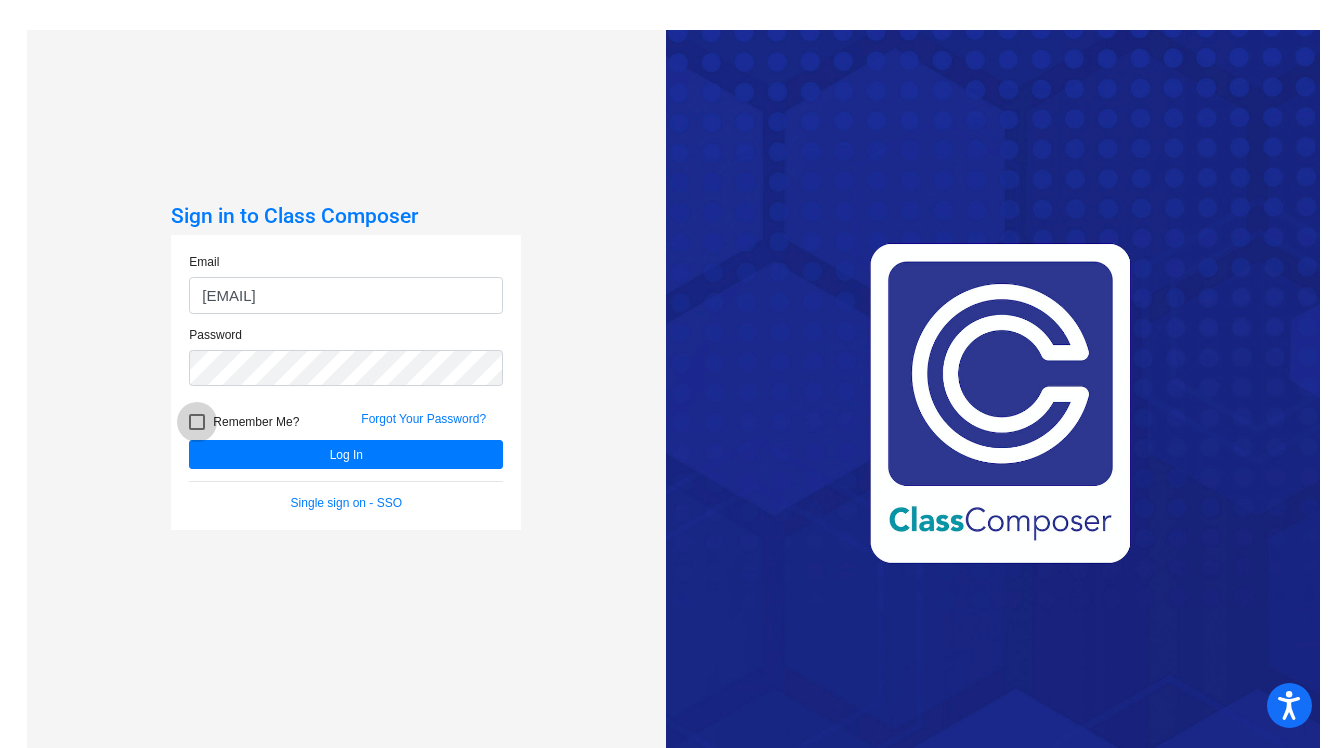 click at bounding box center [197, 422] 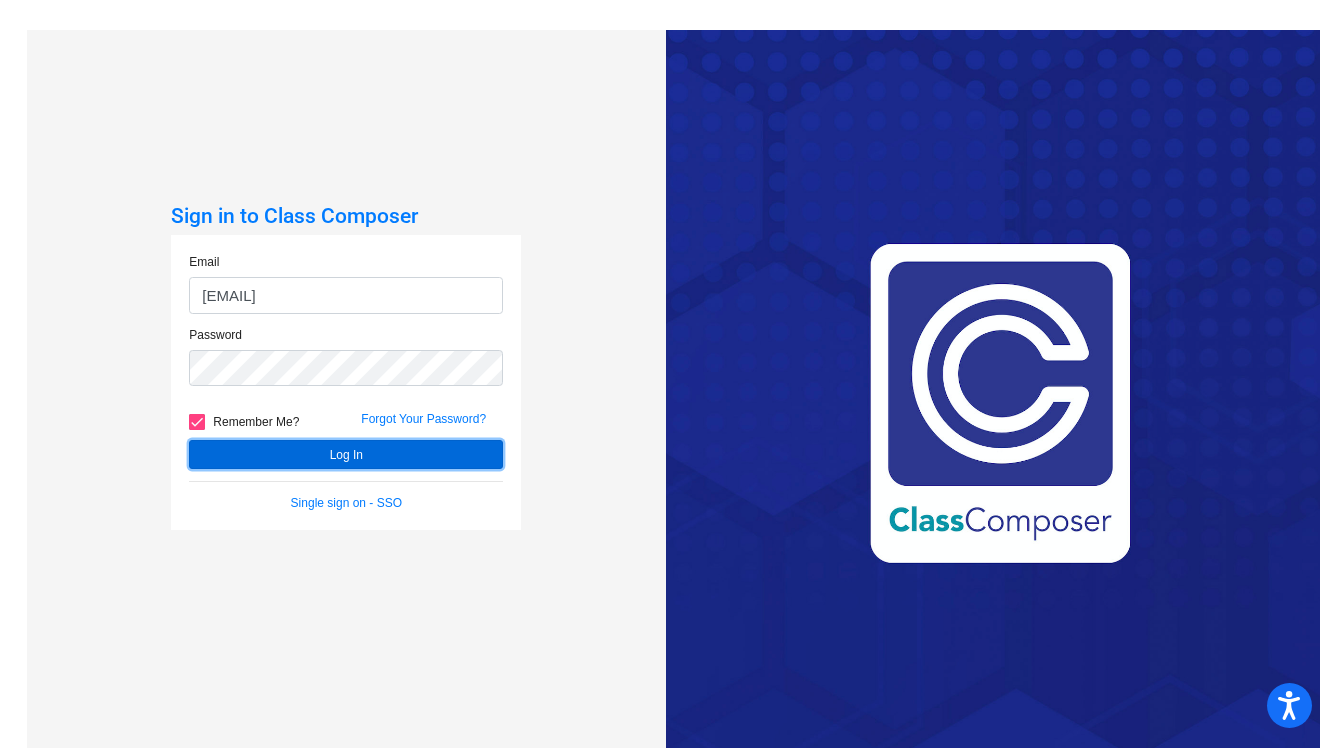 click on "Log In" 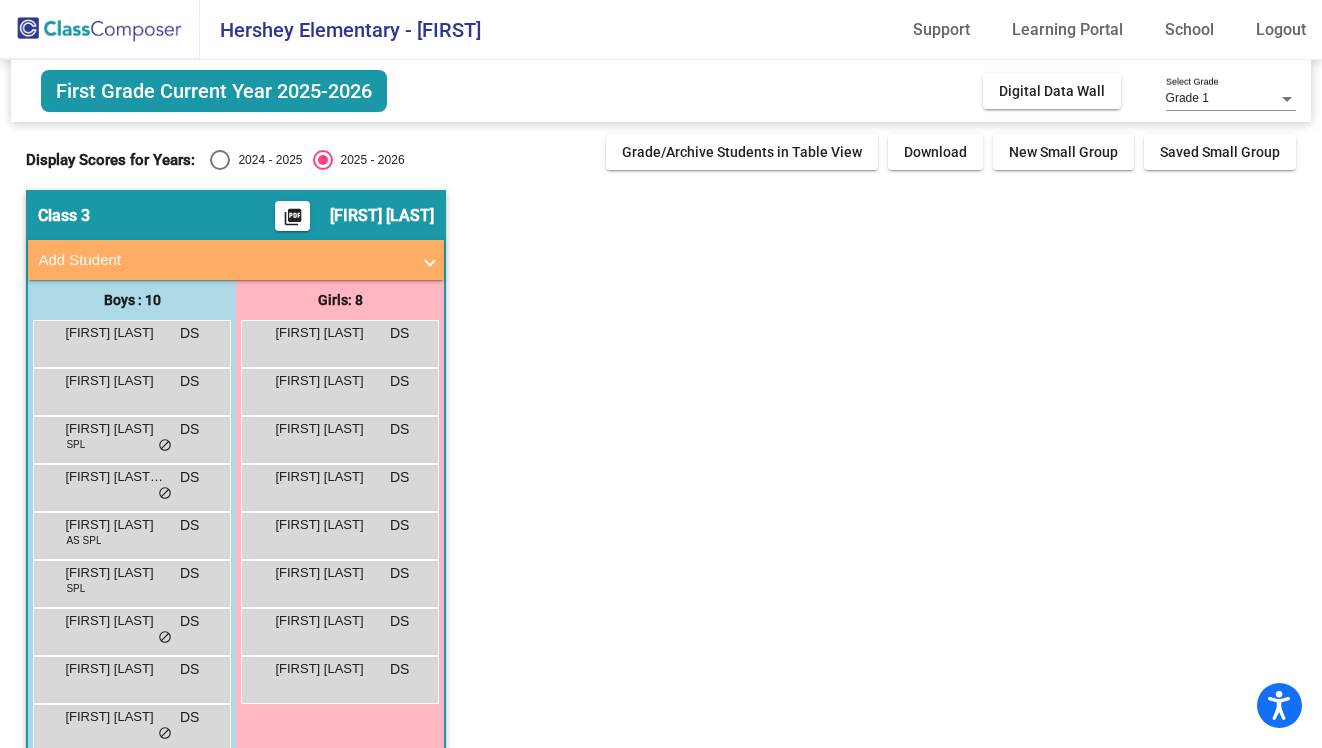 click at bounding box center [220, 160] 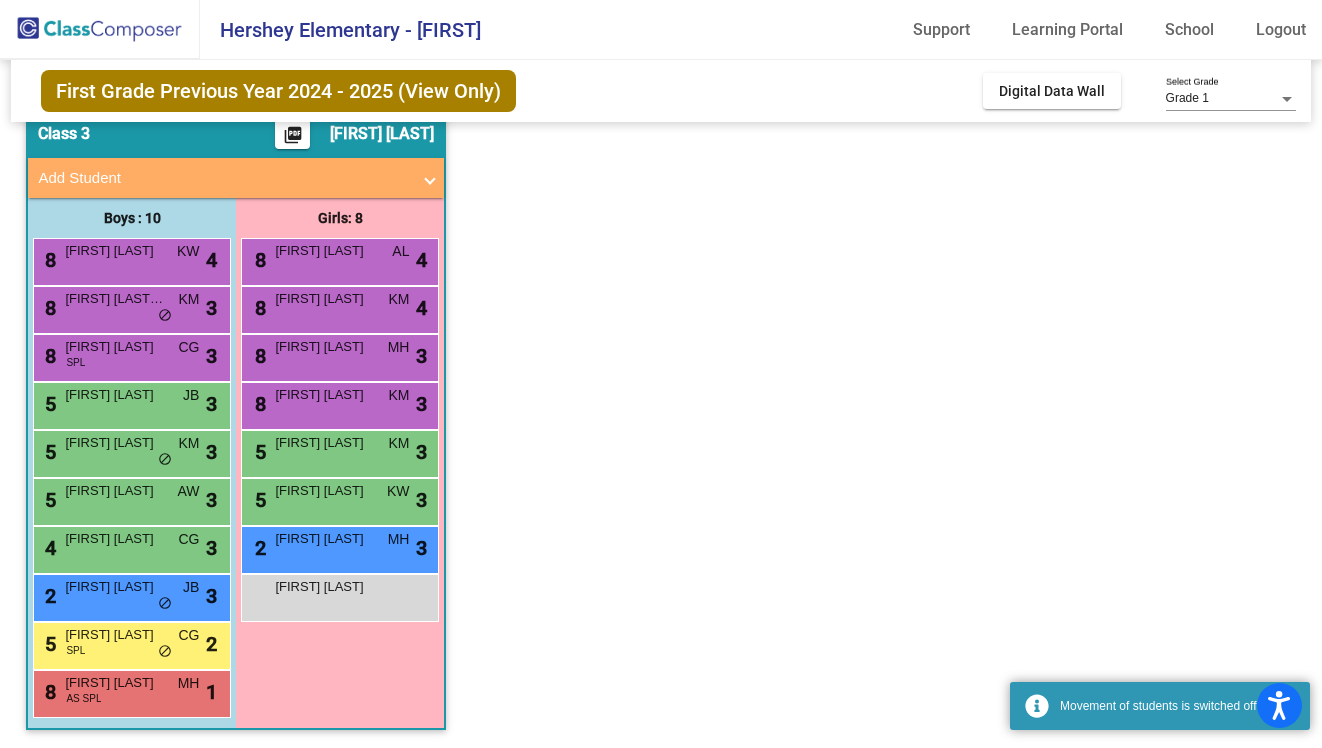 scroll, scrollTop: 84, scrollLeft: 0, axis: vertical 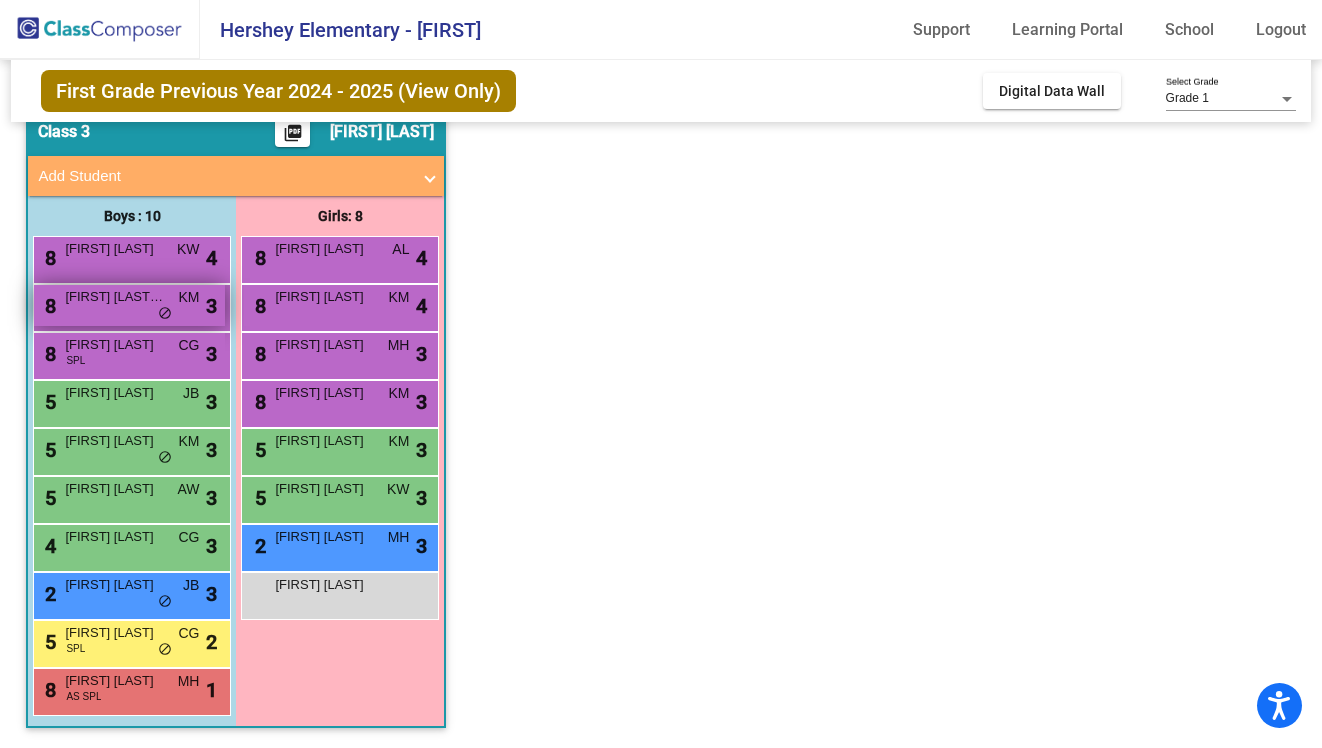click on "[FIRST] [LAST]-[LAST]" at bounding box center [115, 297] 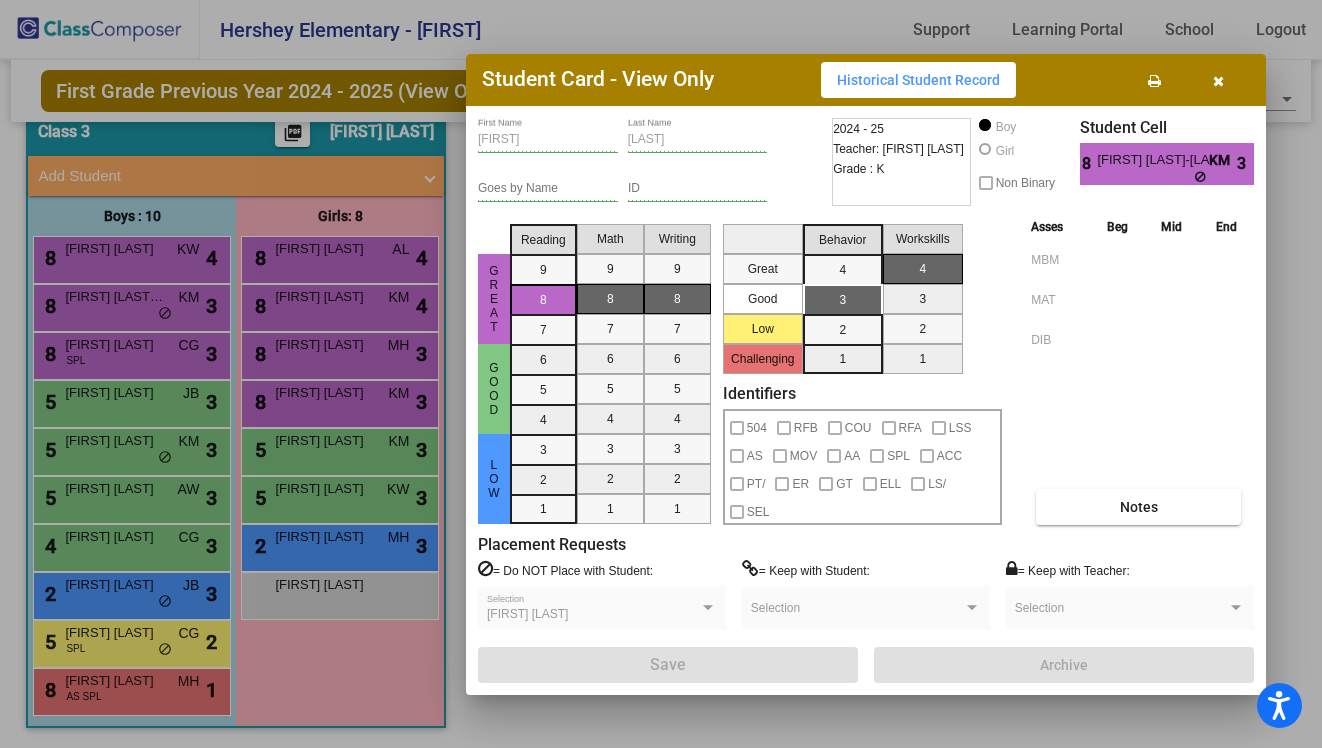 scroll, scrollTop: 0, scrollLeft: 0, axis: both 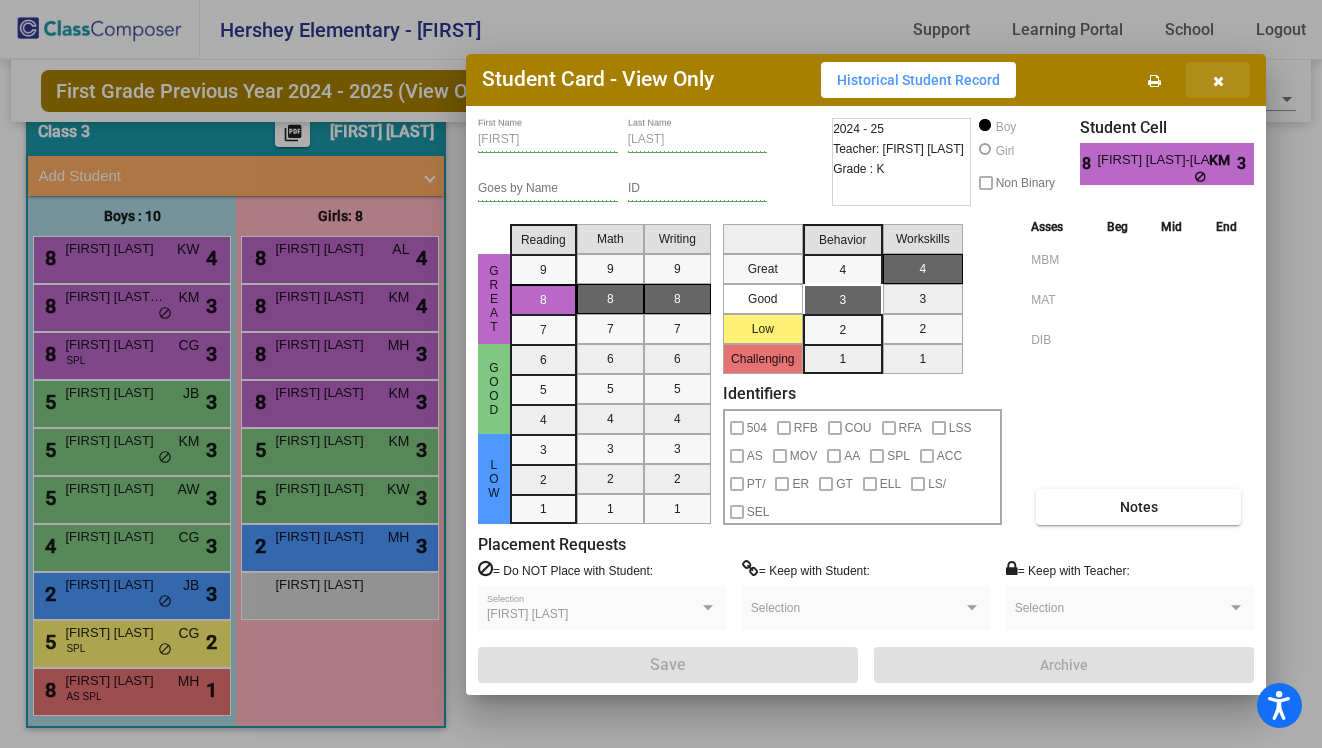 click at bounding box center [1218, 81] 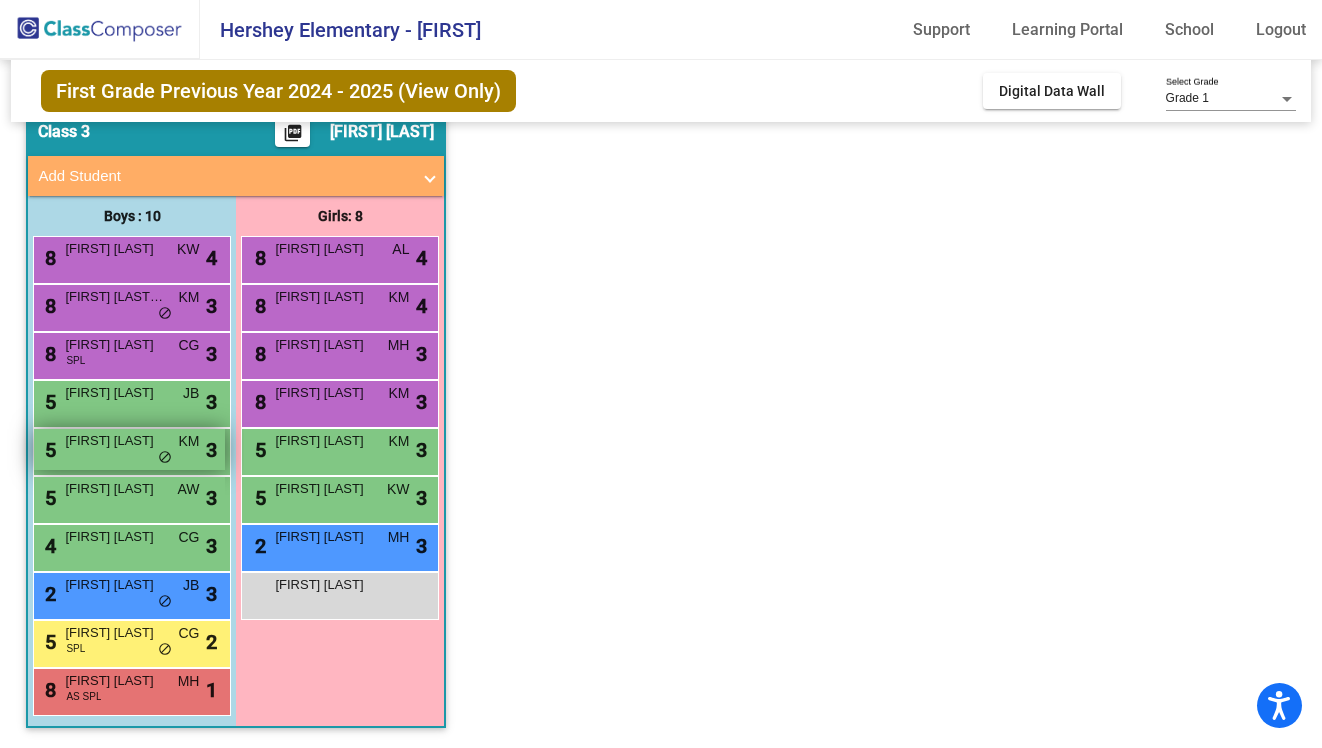 click on "[NUMBER] [FIRST] [LAST] KM lock do_not_disturb_alt 3" at bounding box center [129, 449] 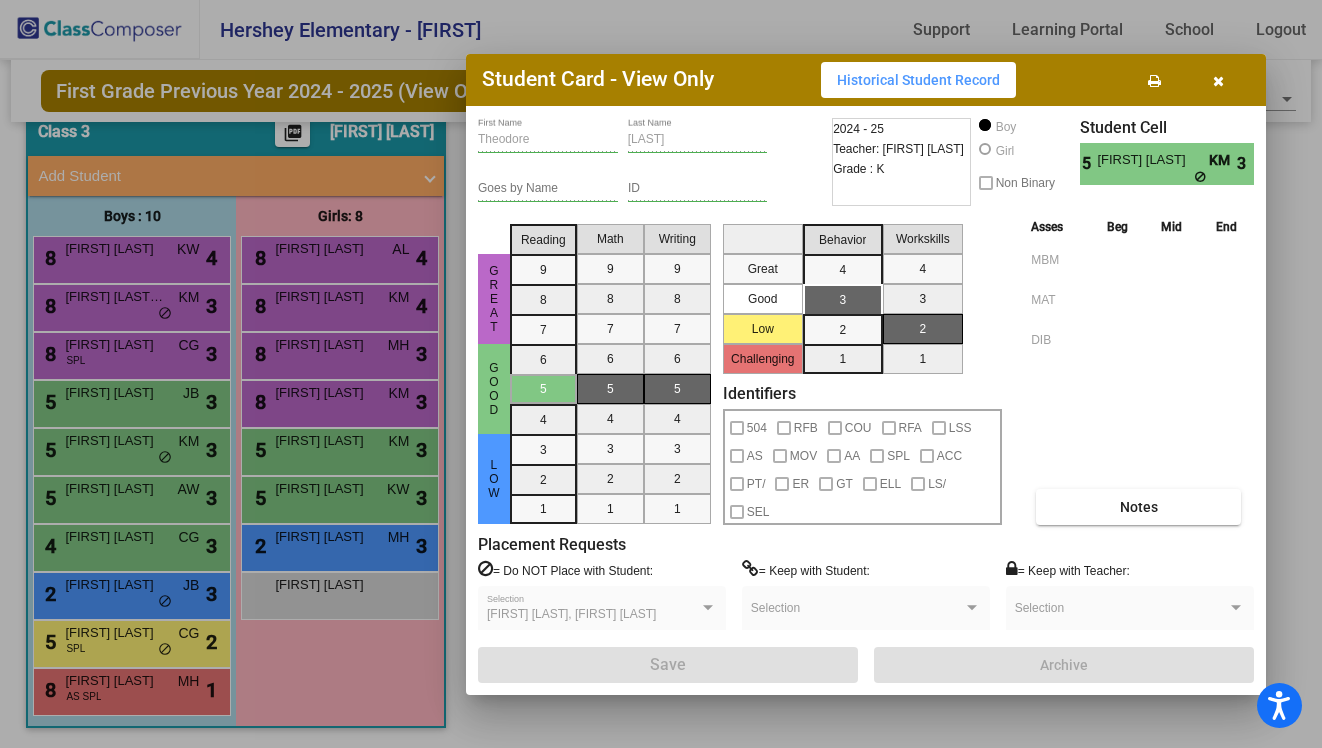 click at bounding box center [1218, 81] 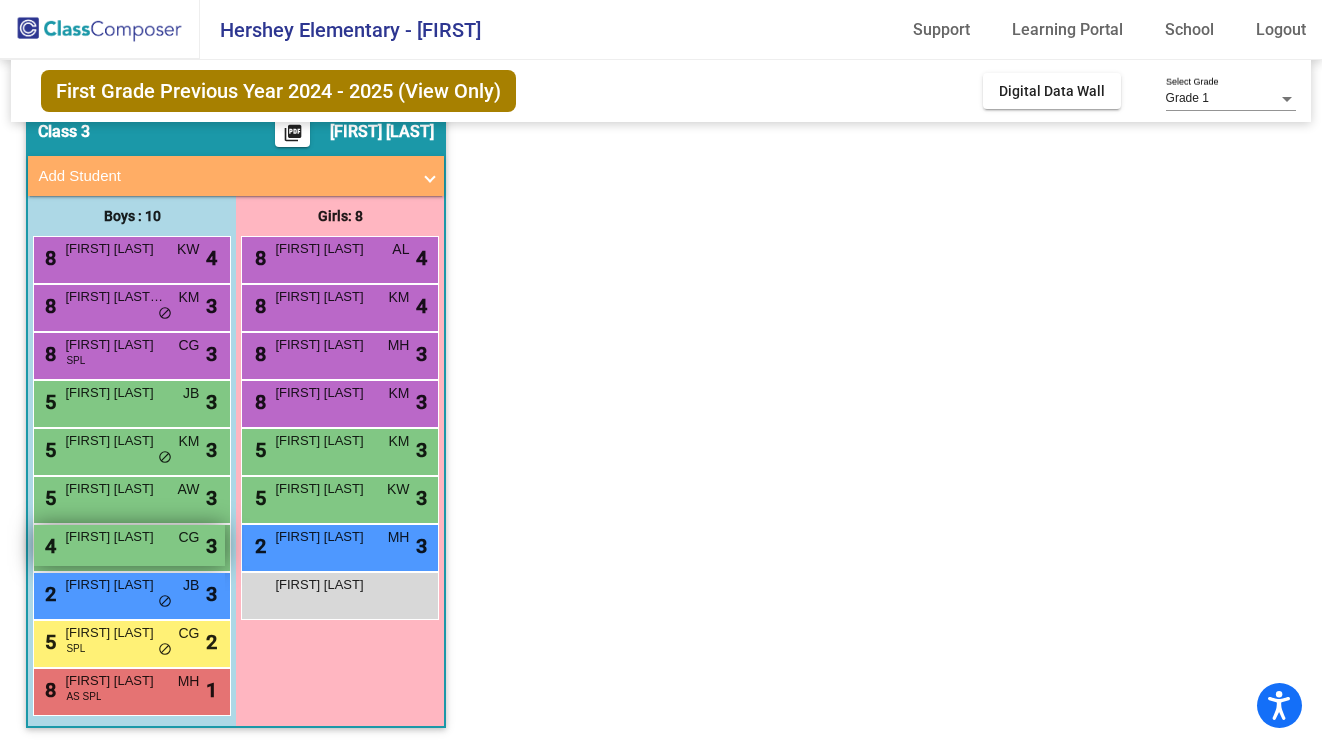 click on "[FIRST] [LAST]" at bounding box center (115, 537) 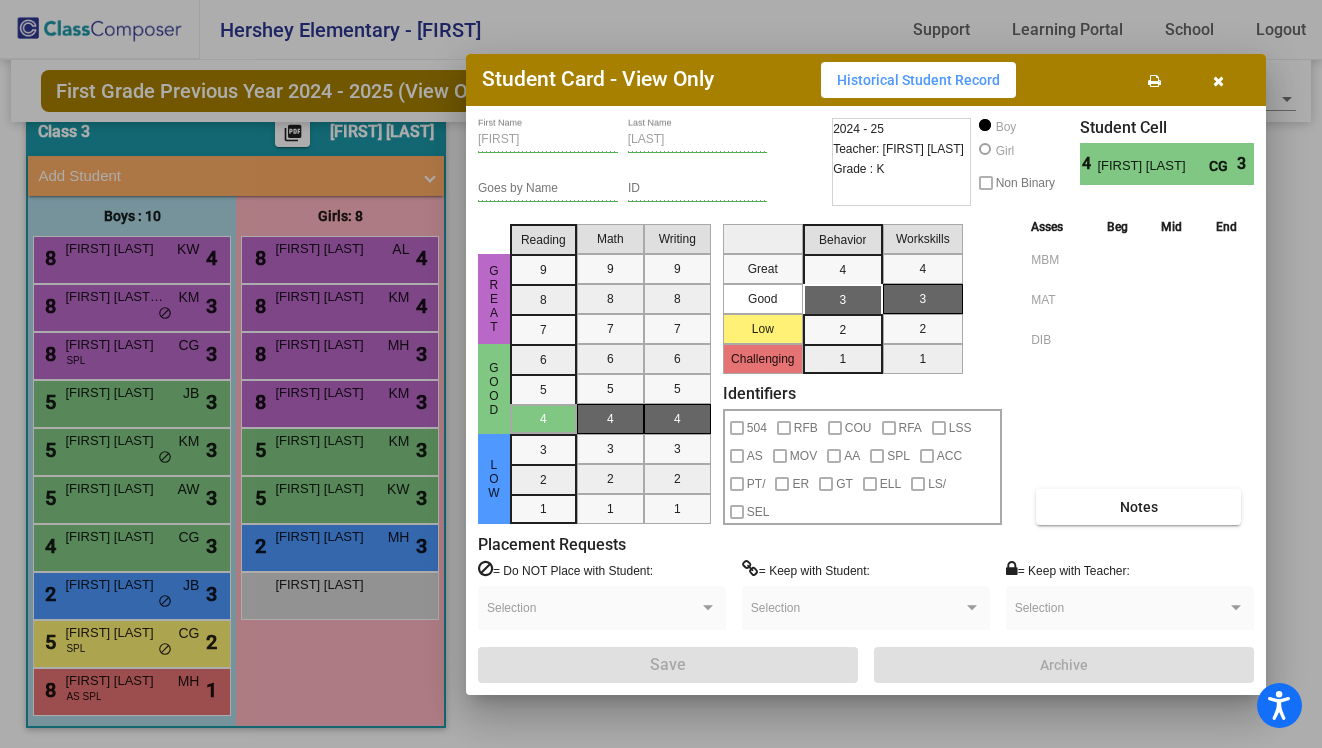 click at bounding box center (1218, 81) 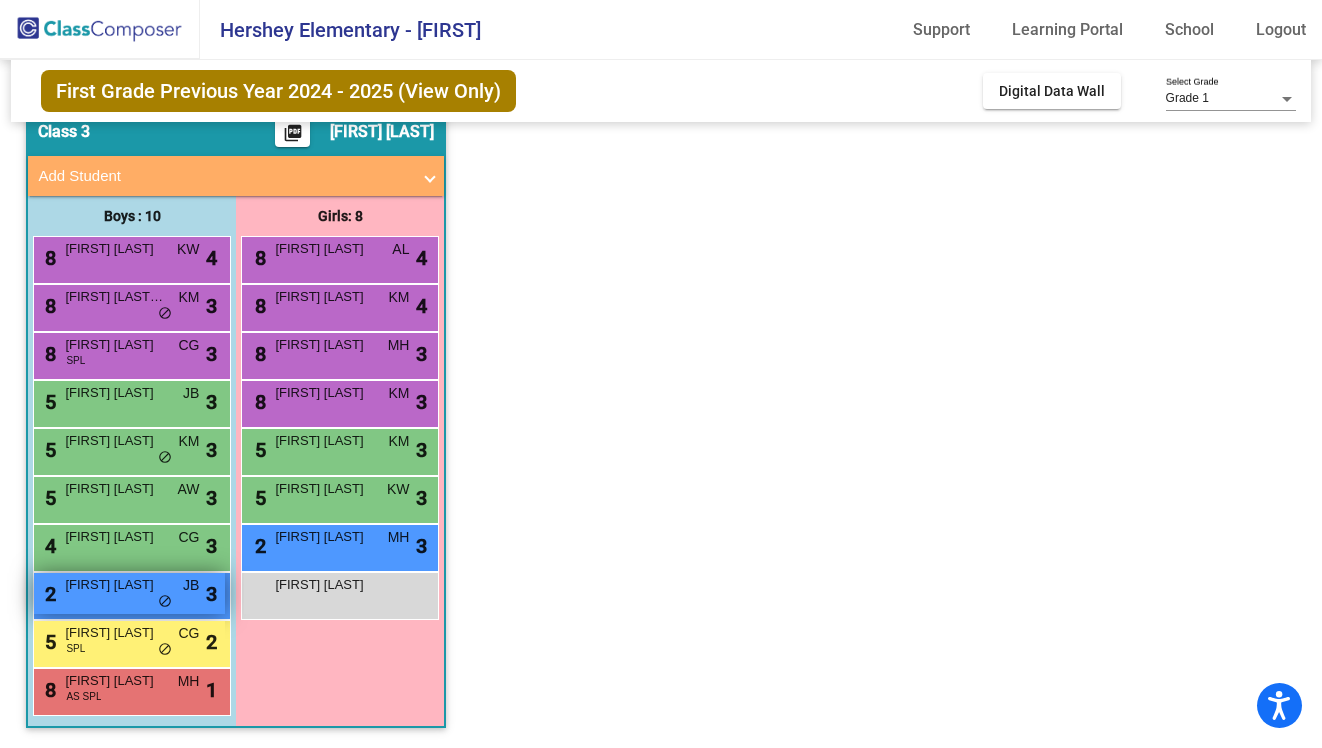 click on "[NUMBER] [FIRST] [LAST] JB lock do_not_disturb_alt 3" at bounding box center (129, 593) 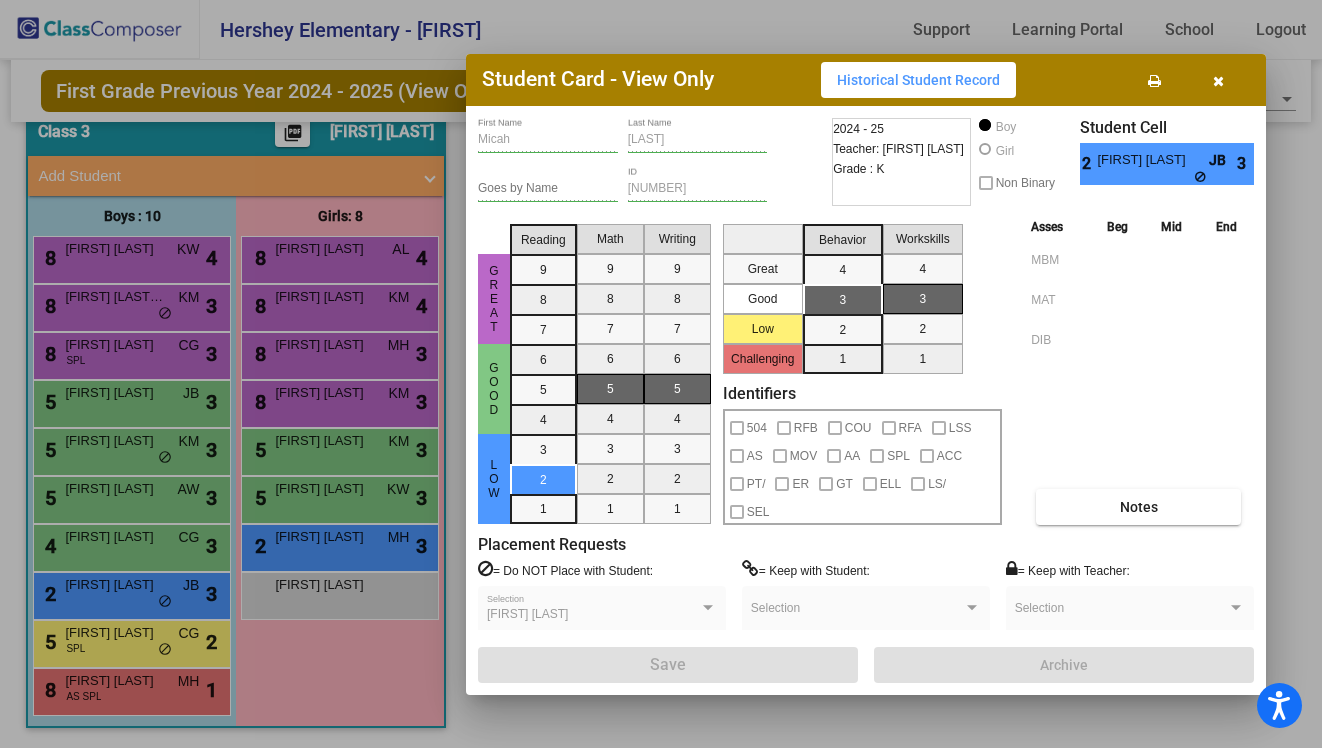 click at bounding box center [1218, 81] 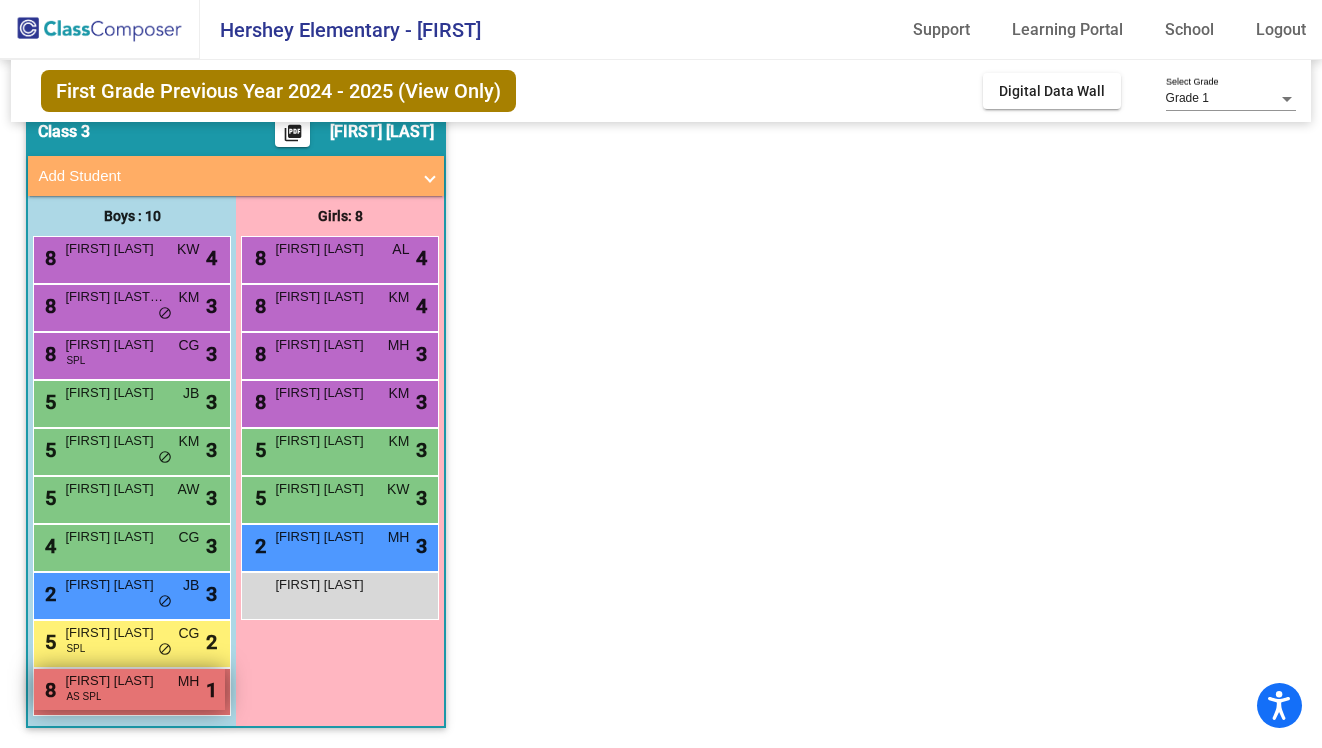 click on "AS SPL" at bounding box center (83, 696) 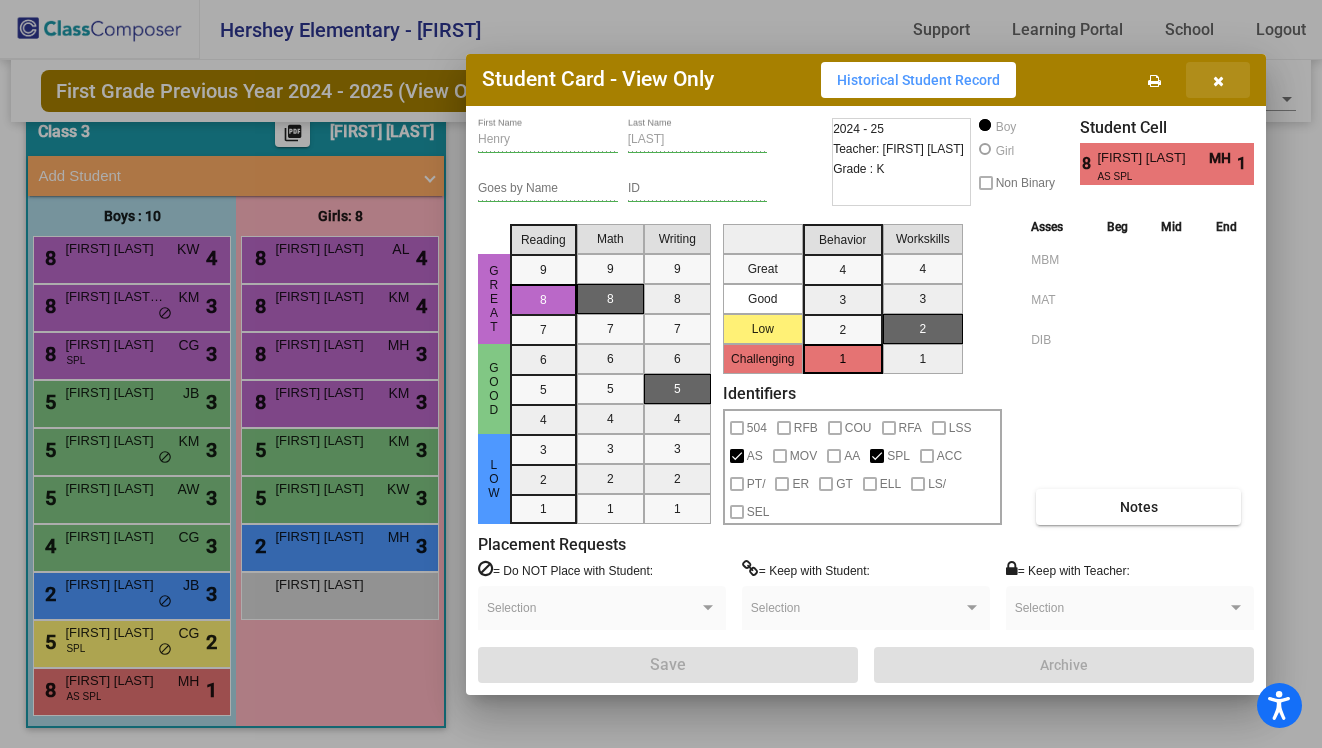 click at bounding box center (1218, 81) 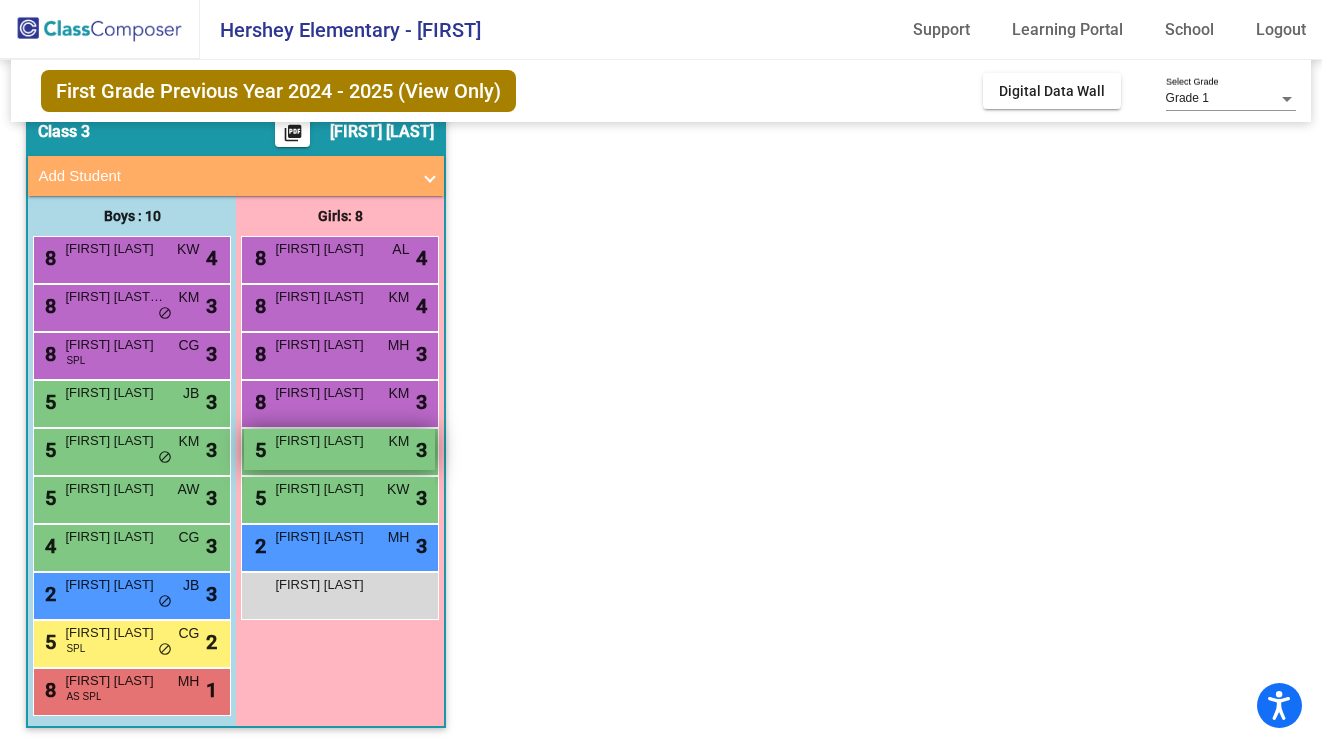 click on "[FIRST] [LAST]" at bounding box center [325, 441] 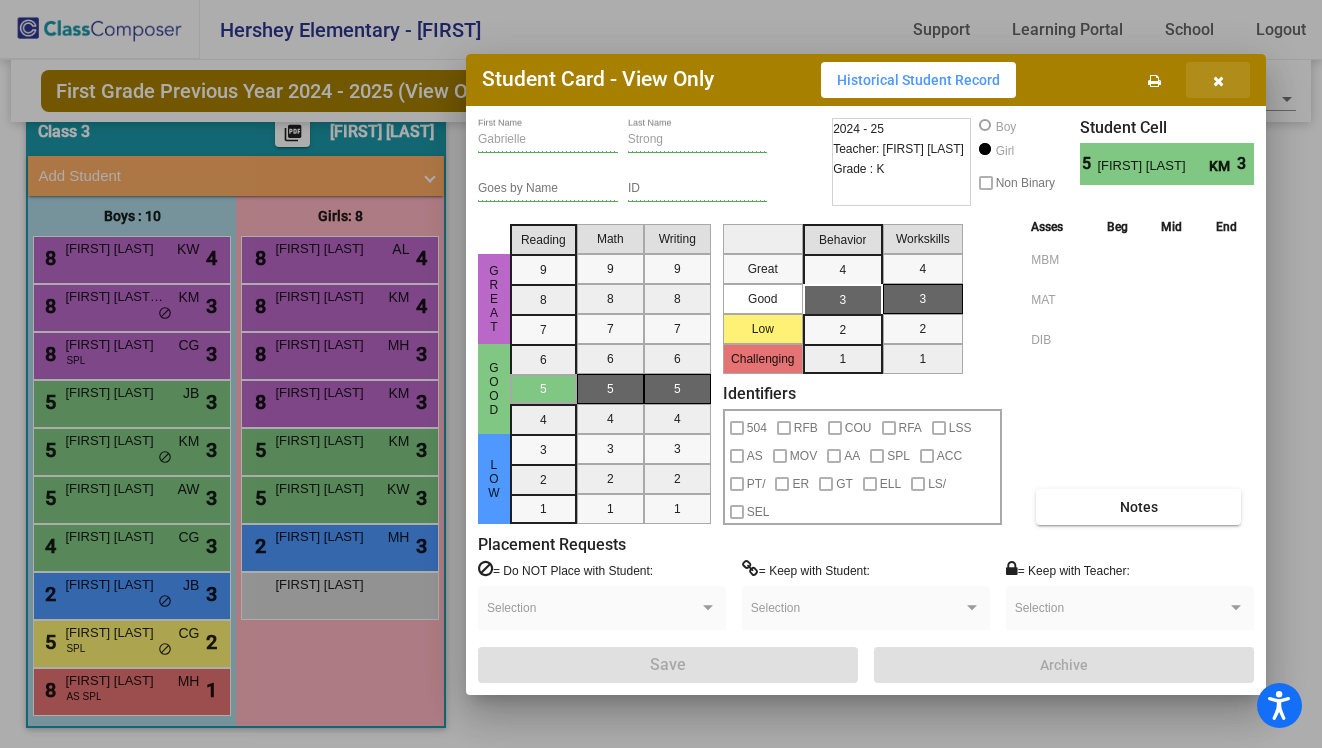 click at bounding box center [1218, 81] 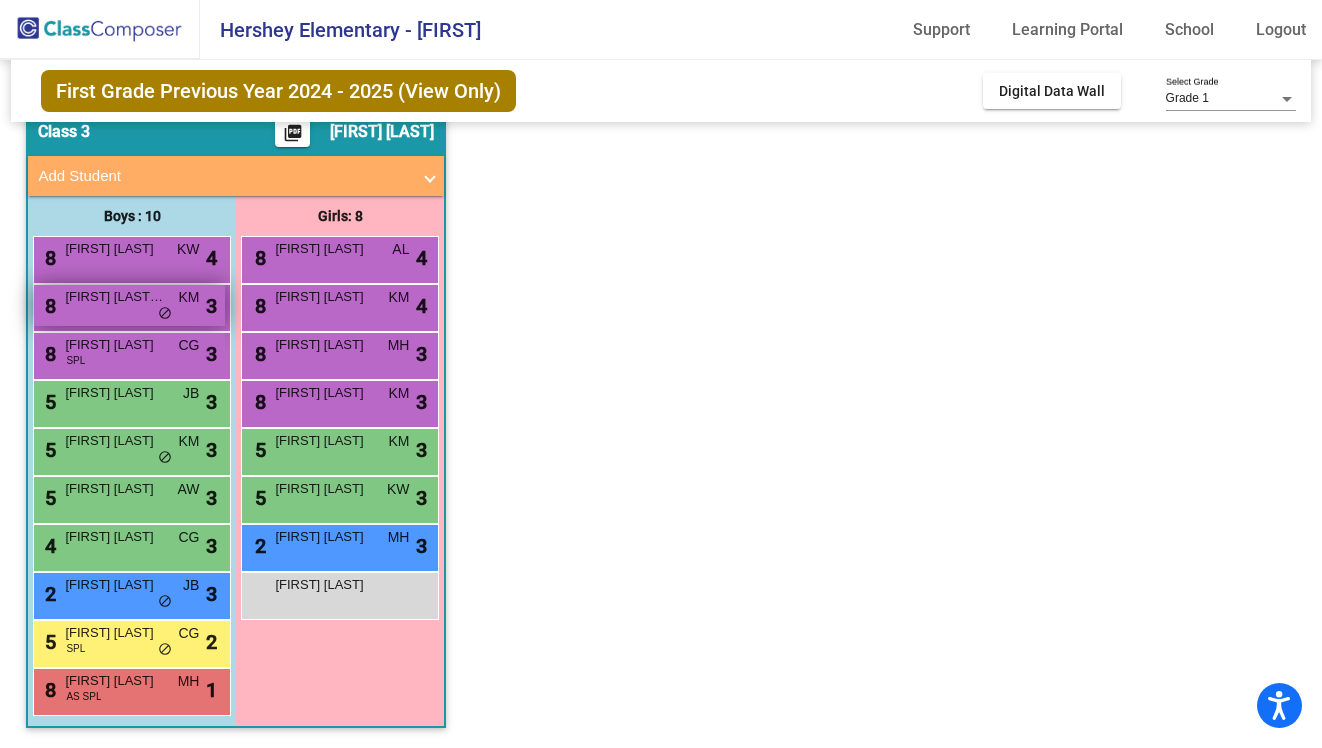 click on "[NUMBER] [FIRST] [LAST] KM lock do_not_disturb_alt 3" at bounding box center (129, 305) 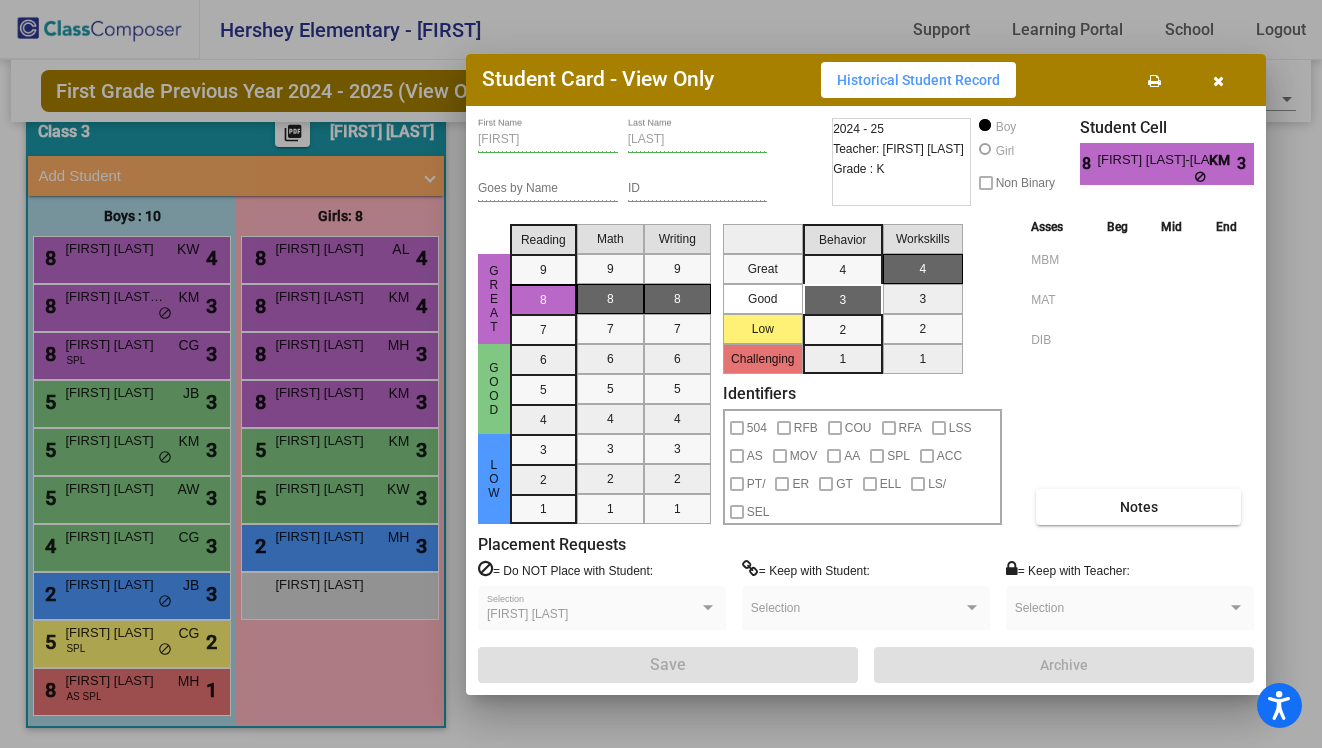 click at bounding box center (1218, 81) 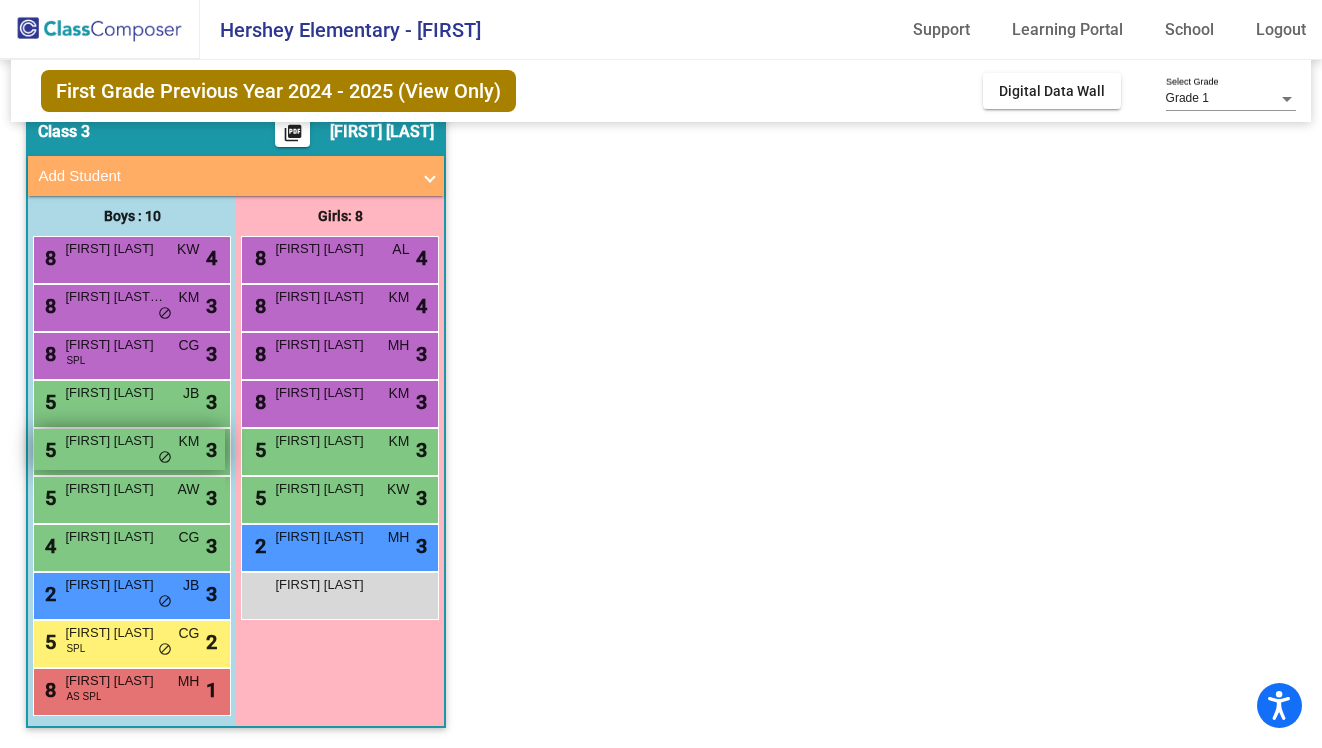 click on "[NUMBER] [FIRST] [LAST] KM lock do_not_disturb_alt 3" at bounding box center [129, 449] 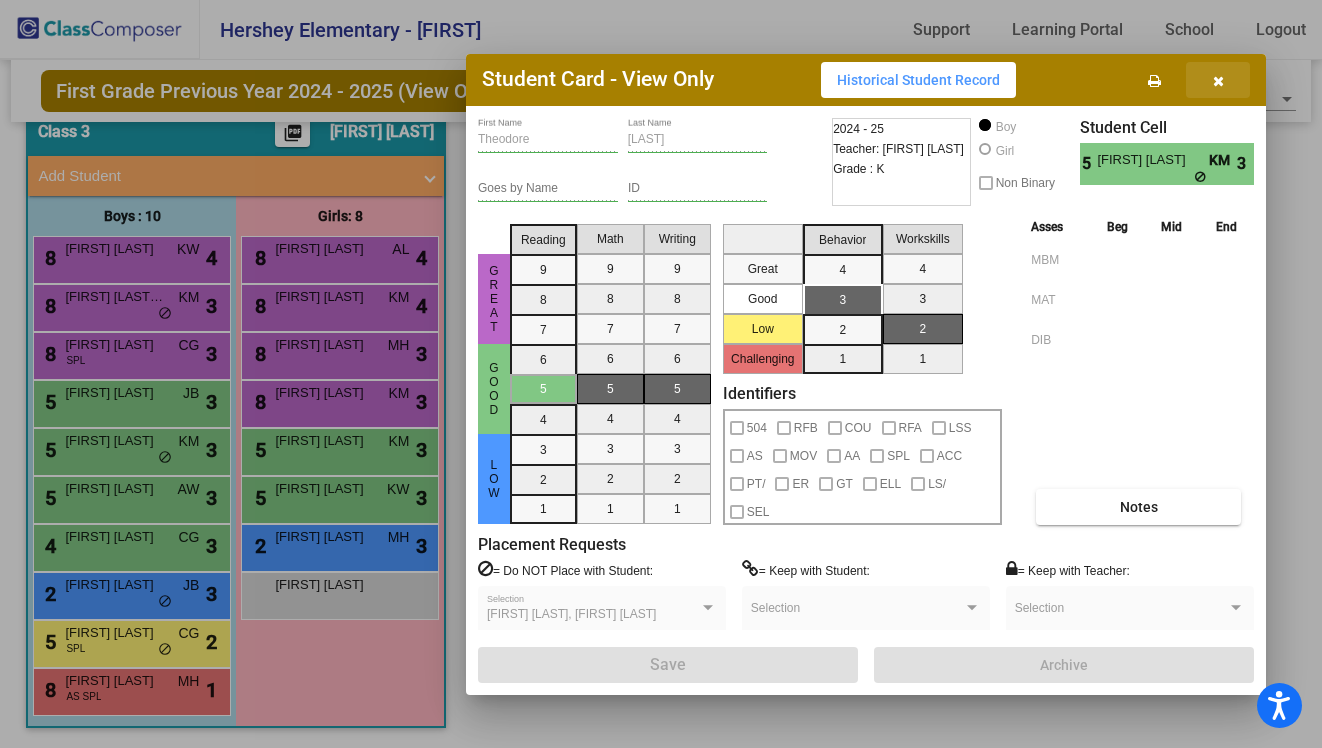 click at bounding box center (1218, 80) 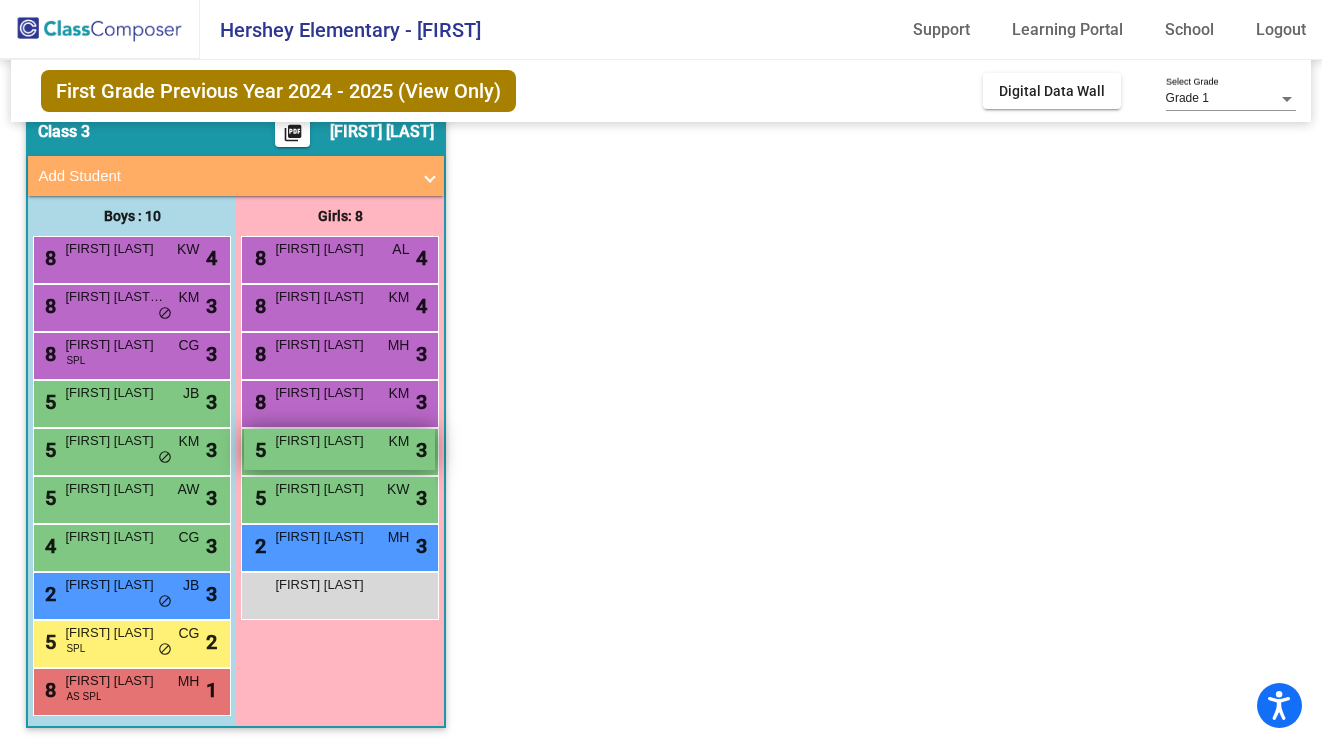 click on "[FIRST] [LAST]" at bounding box center [325, 441] 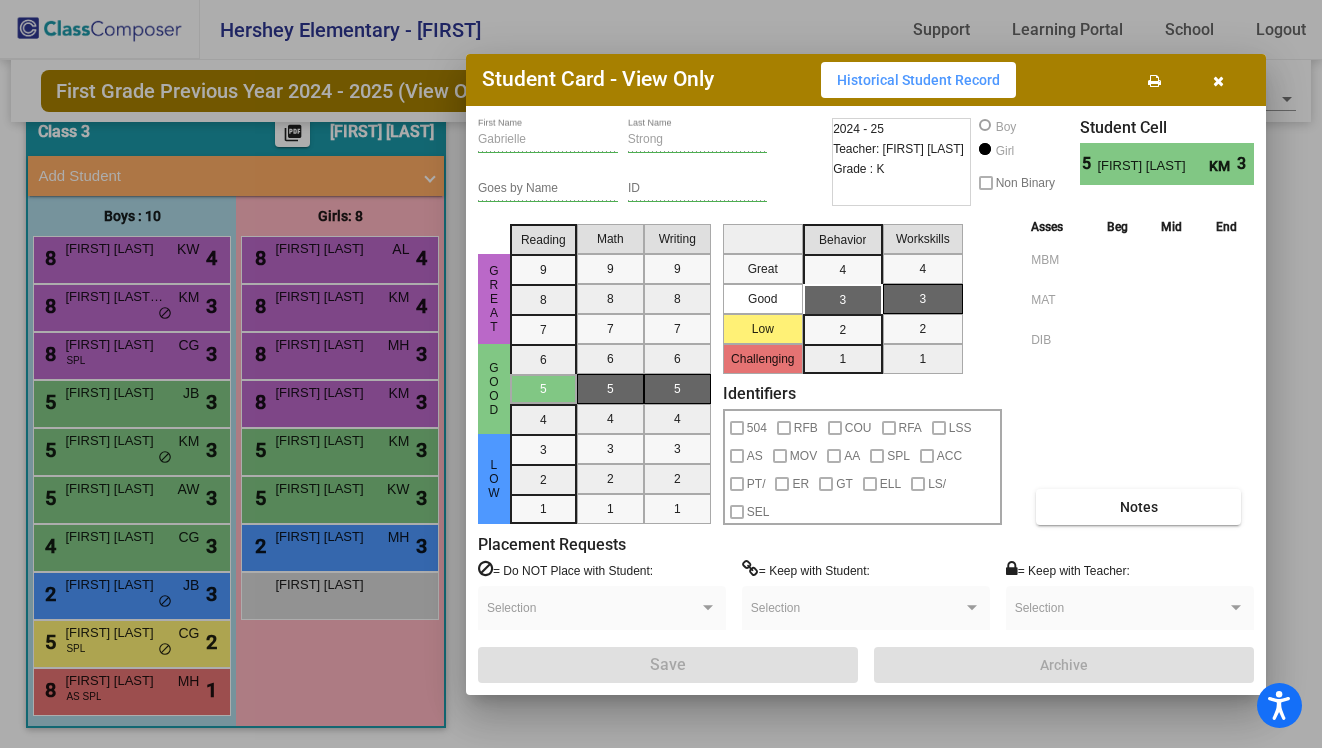 click at bounding box center (1218, 81) 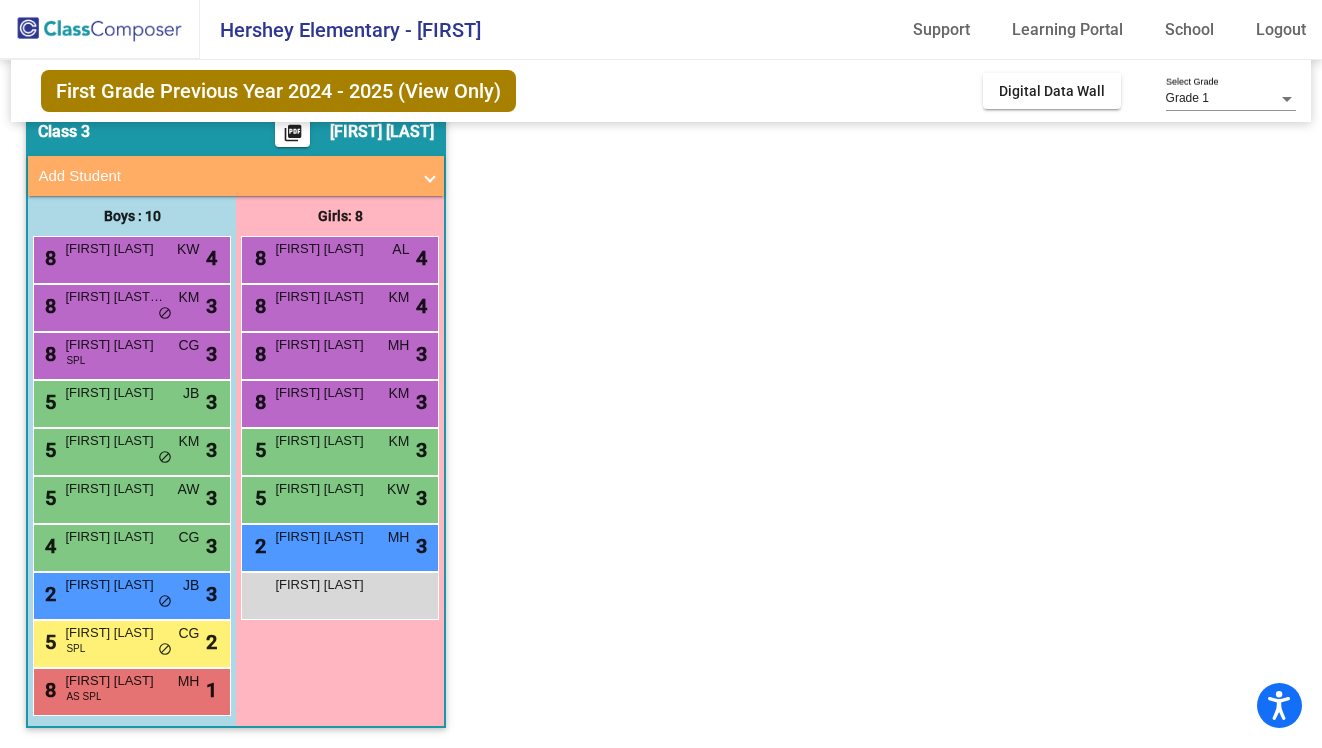 scroll, scrollTop: 0, scrollLeft: 0, axis: both 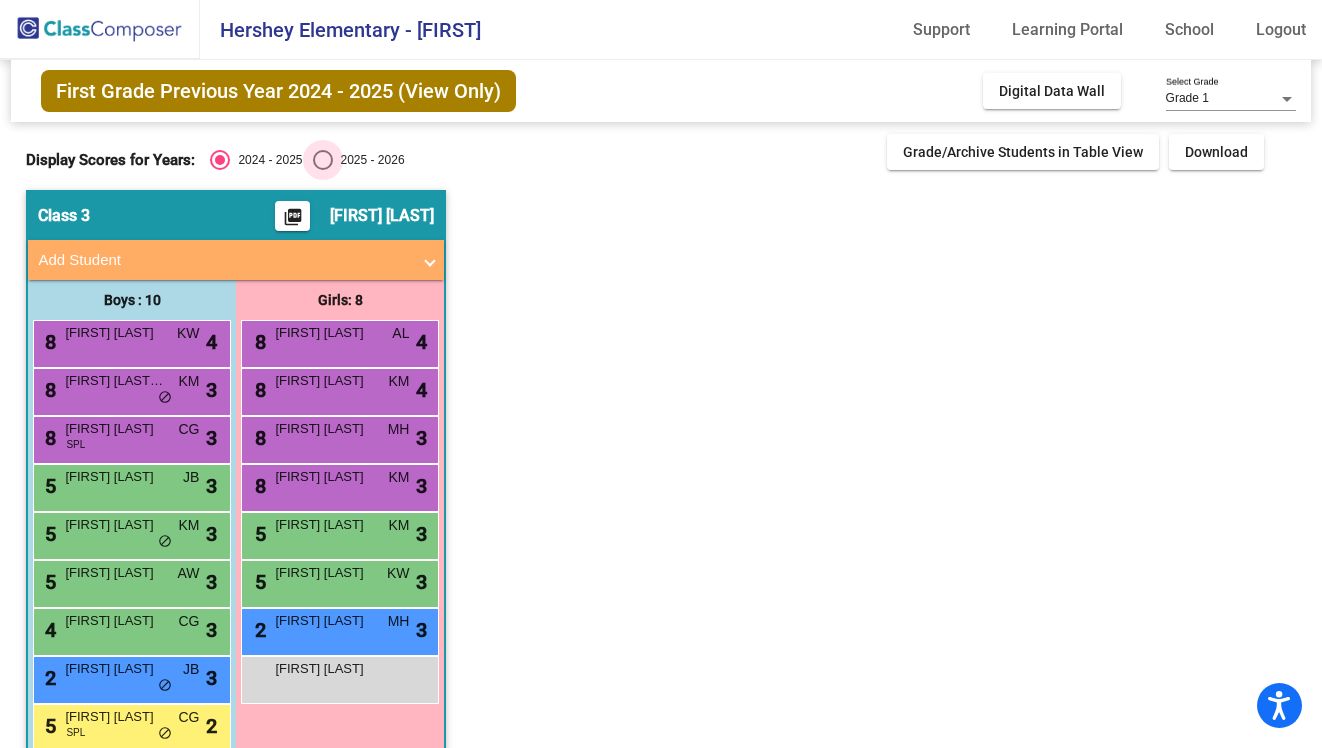 click at bounding box center [323, 160] 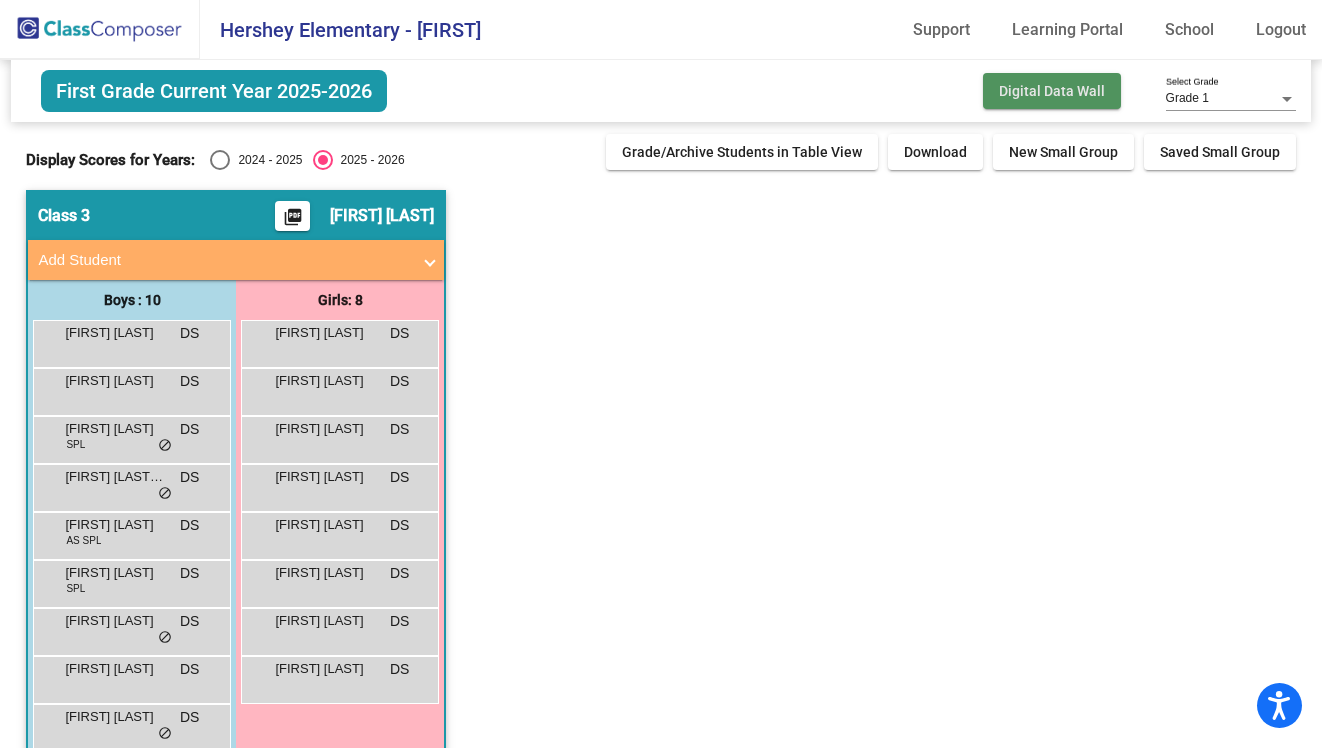 click on "Digital Data Wall" 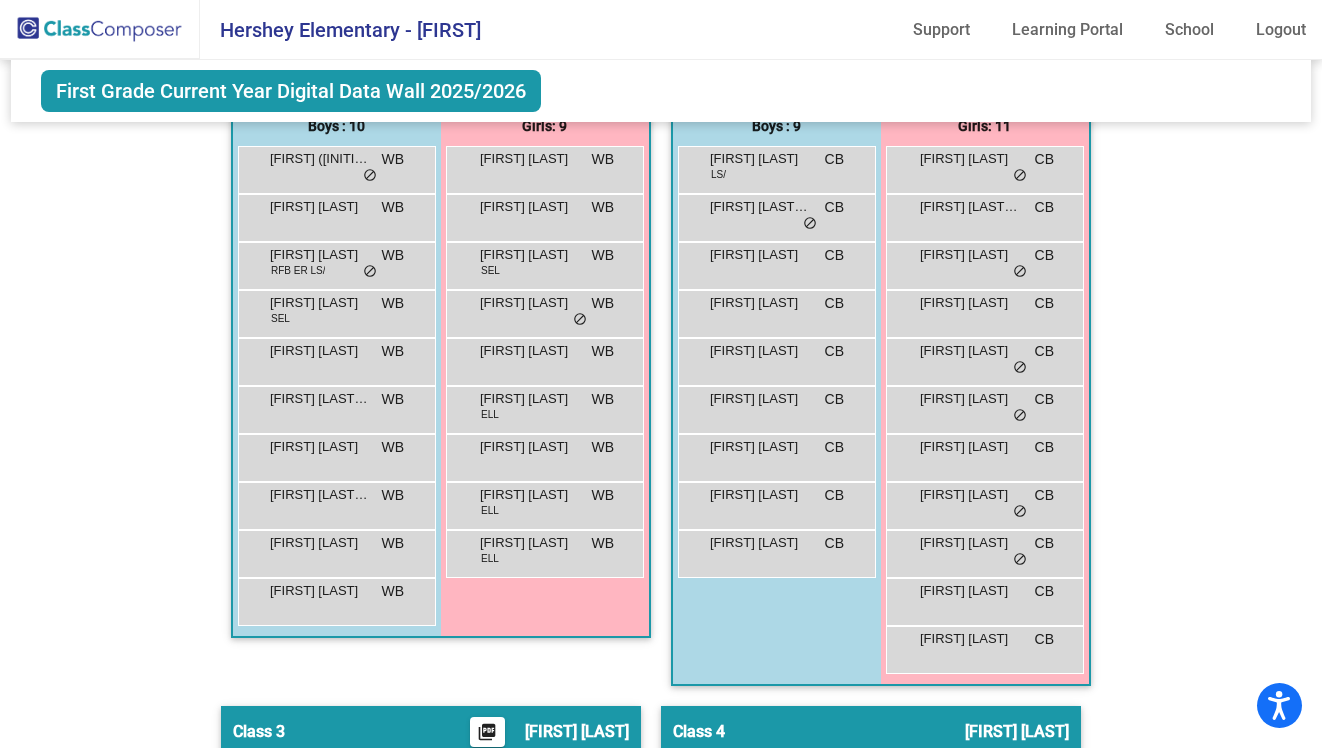 scroll, scrollTop: 0, scrollLeft: 0, axis: both 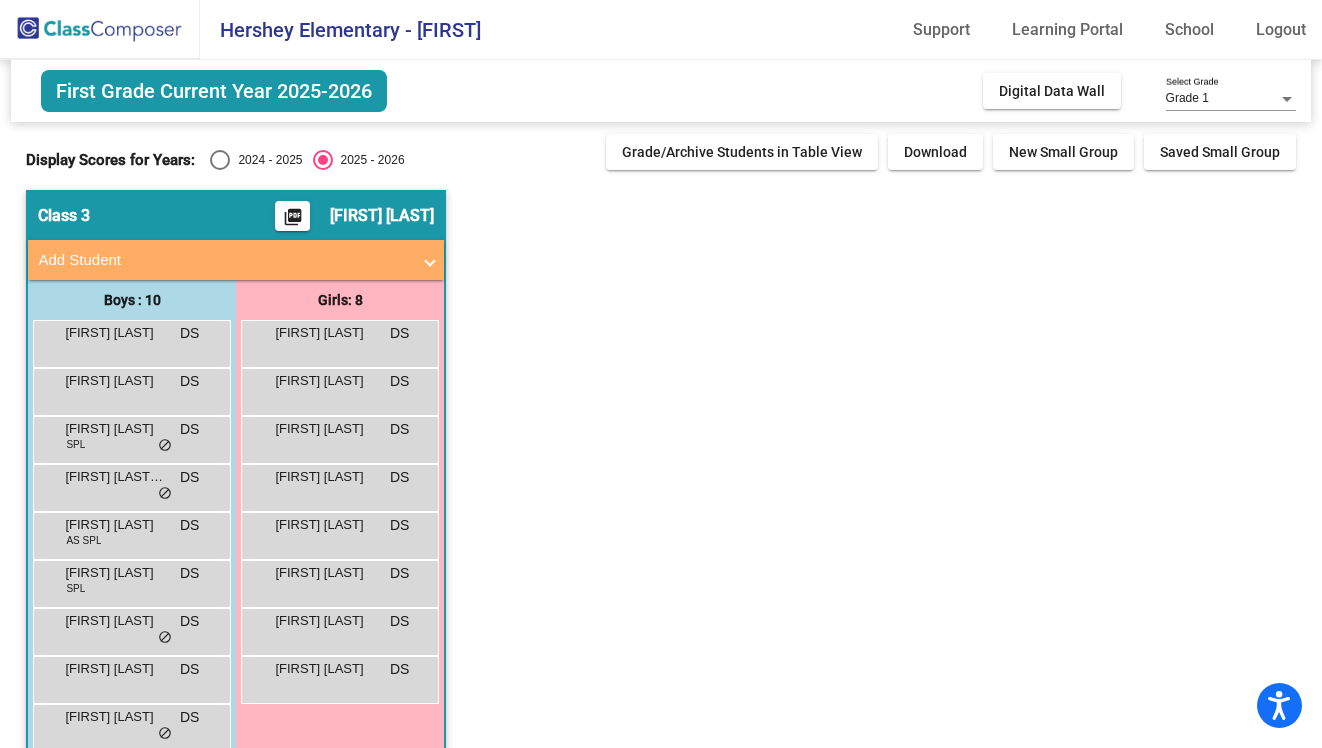 click at bounding box center (220, 160) 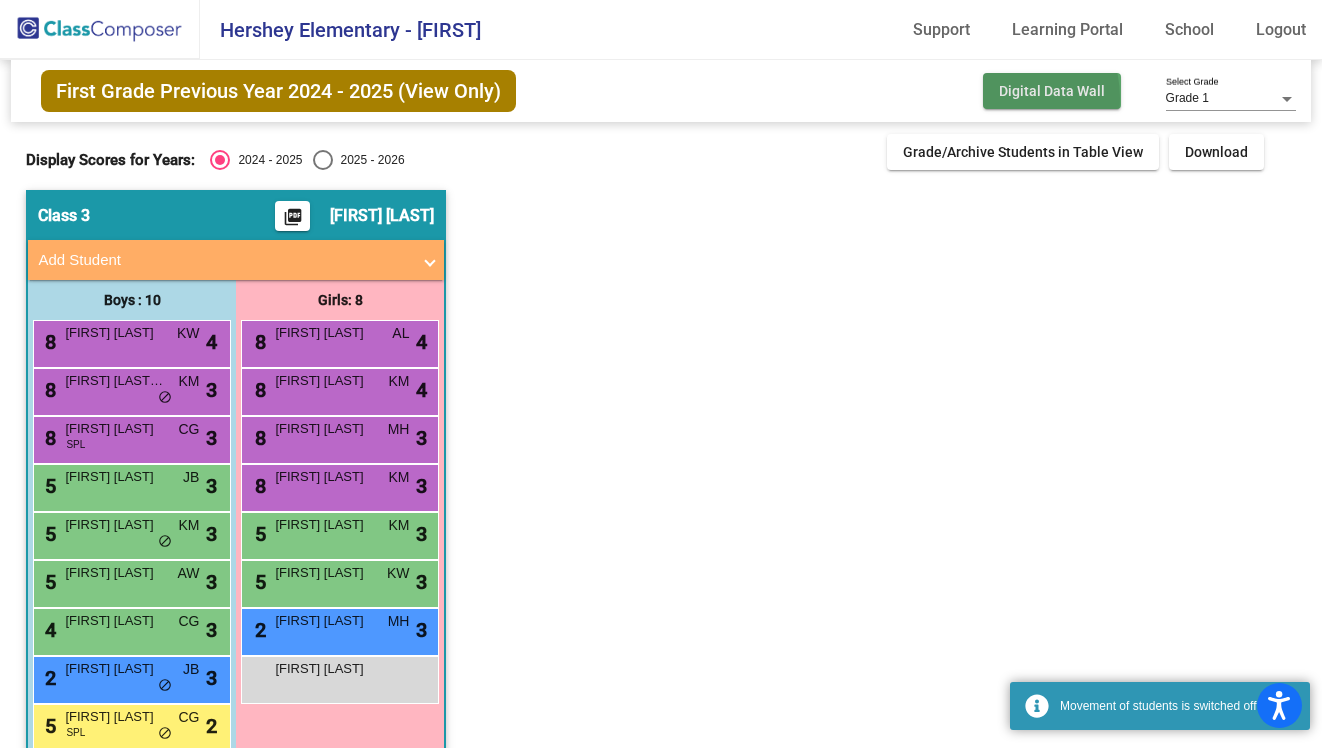 click on "Digital Data Wall" 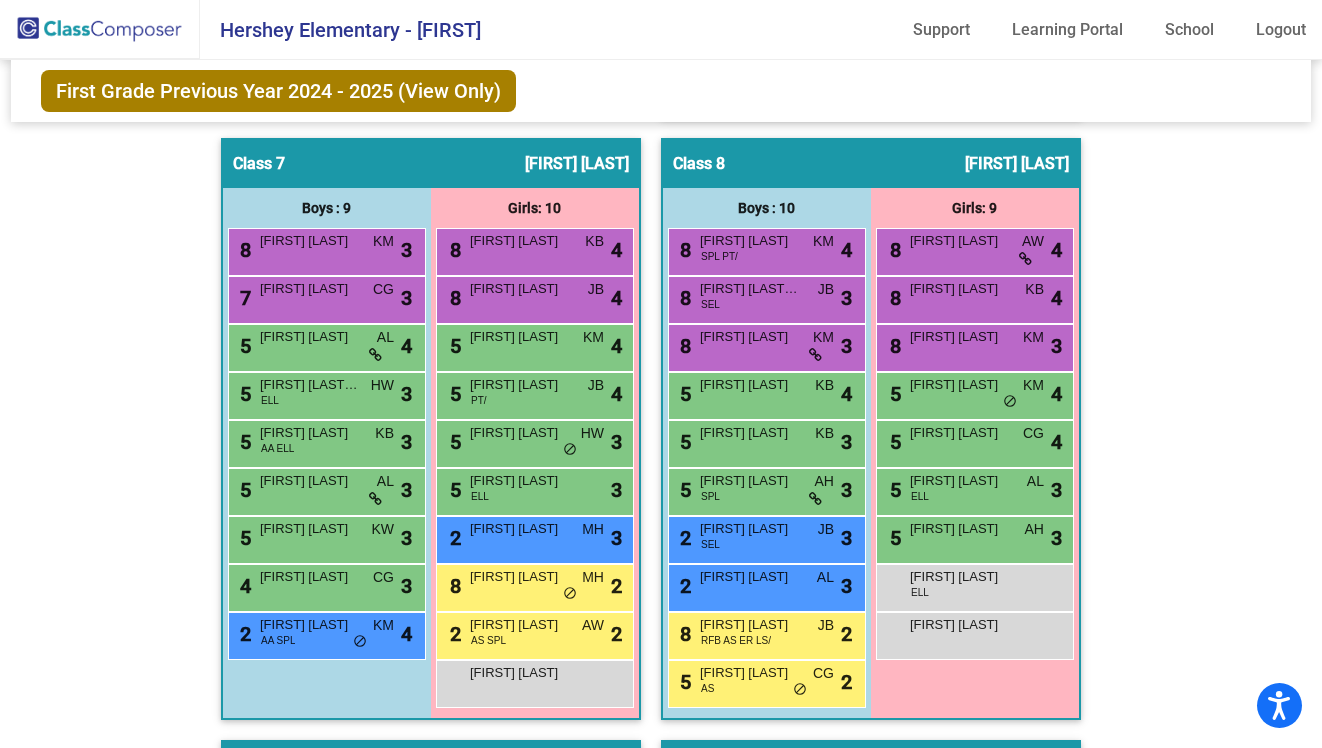 scroll, scrollTop: 2640, scrollLeft: 0, axis: vertical 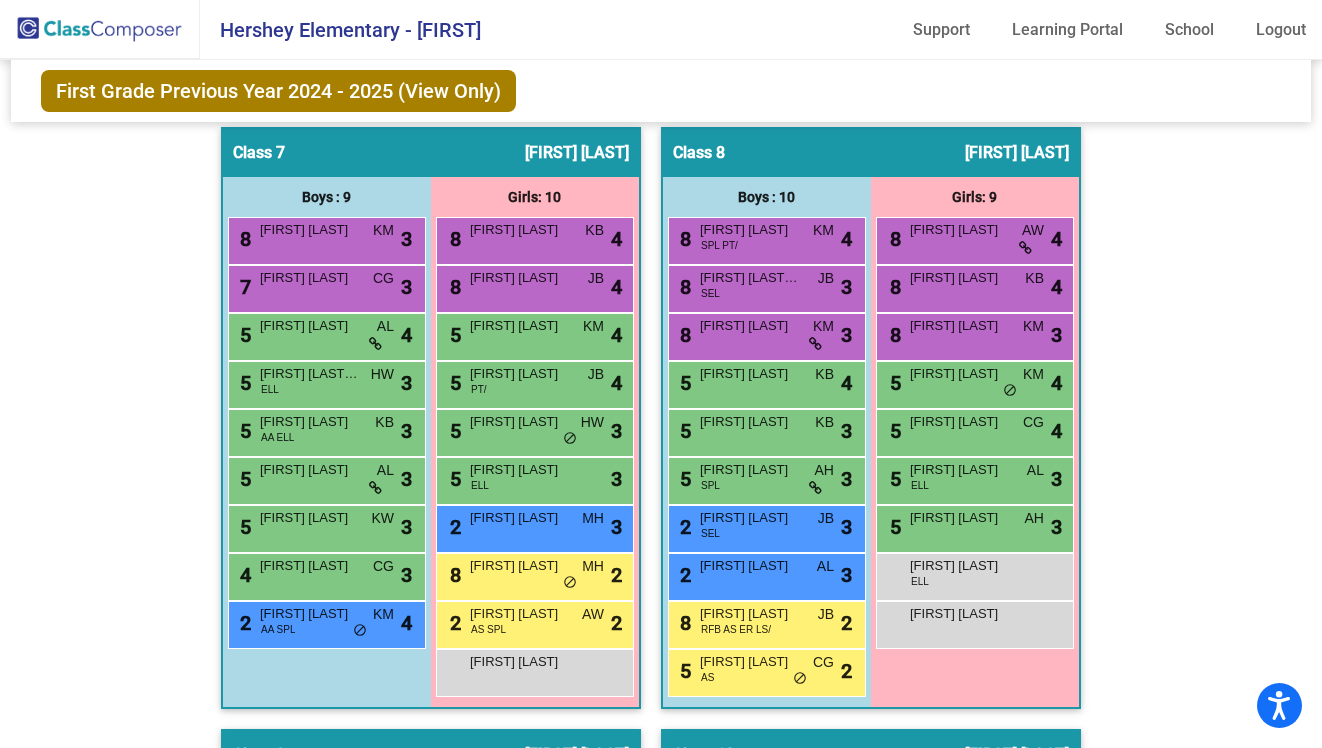 click 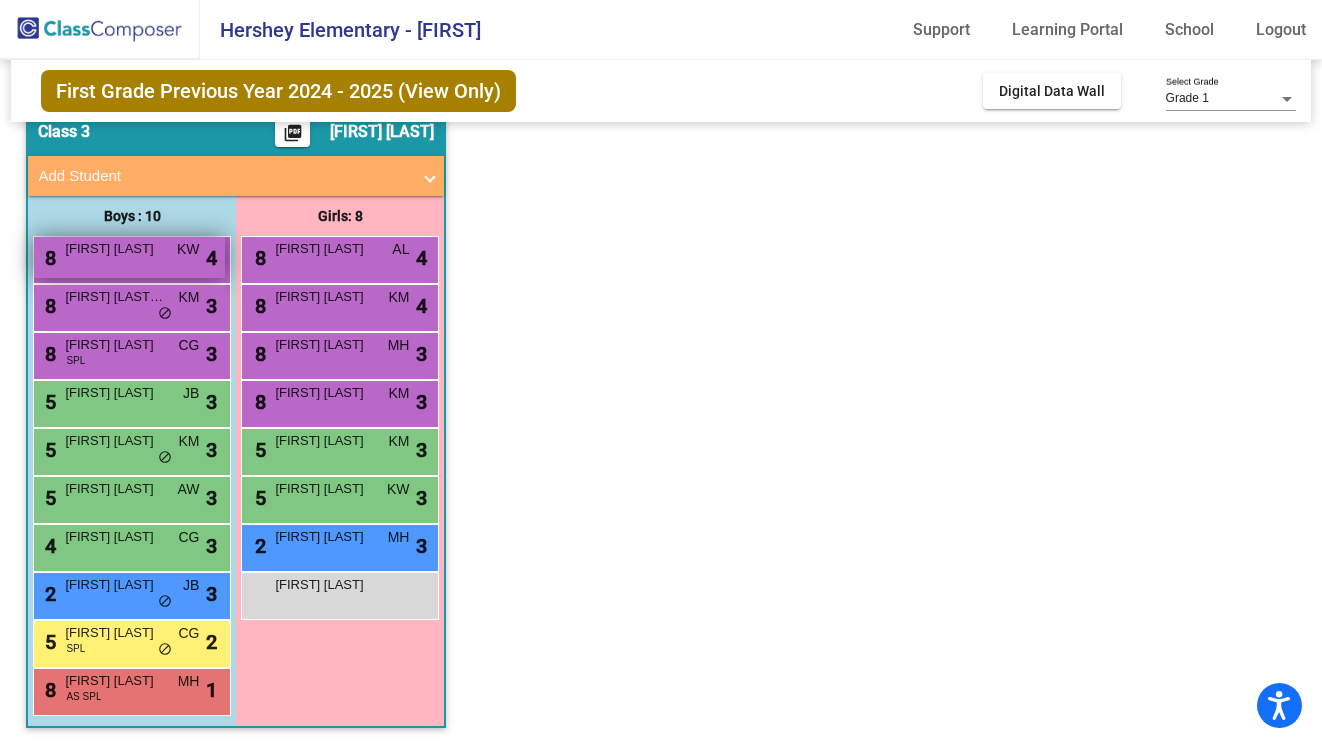 click on "[FIRST] [LAST]" at bounding box center (115, 249) 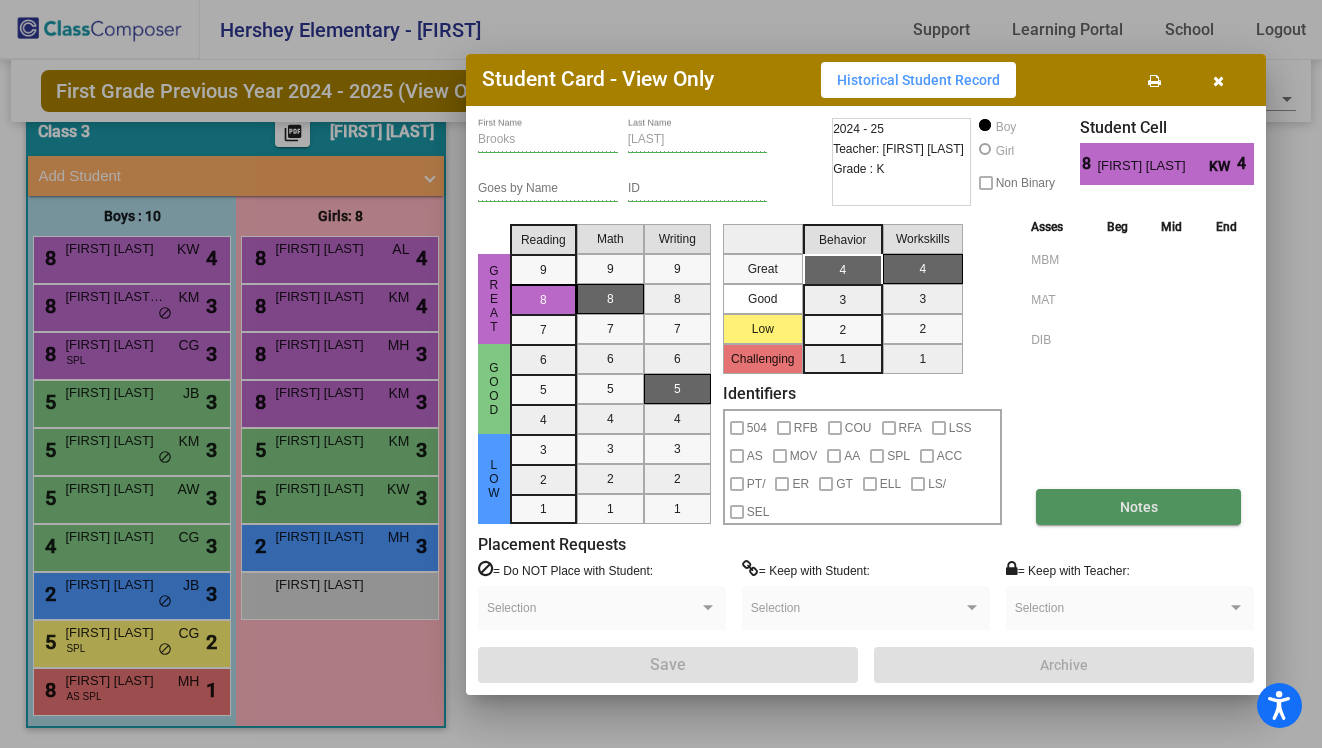 click on "Notes" at bounding box center (1138, 507) 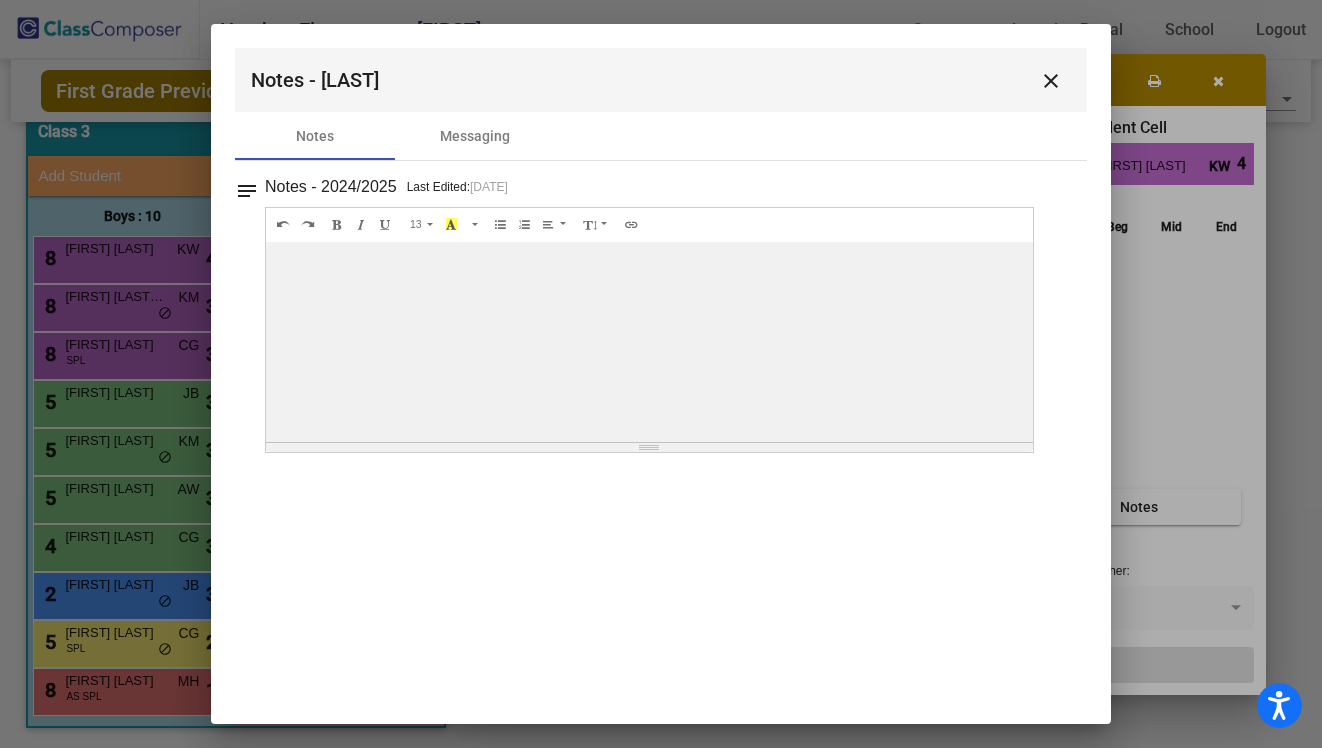 click on "close" at bounding box center [1051, 81] 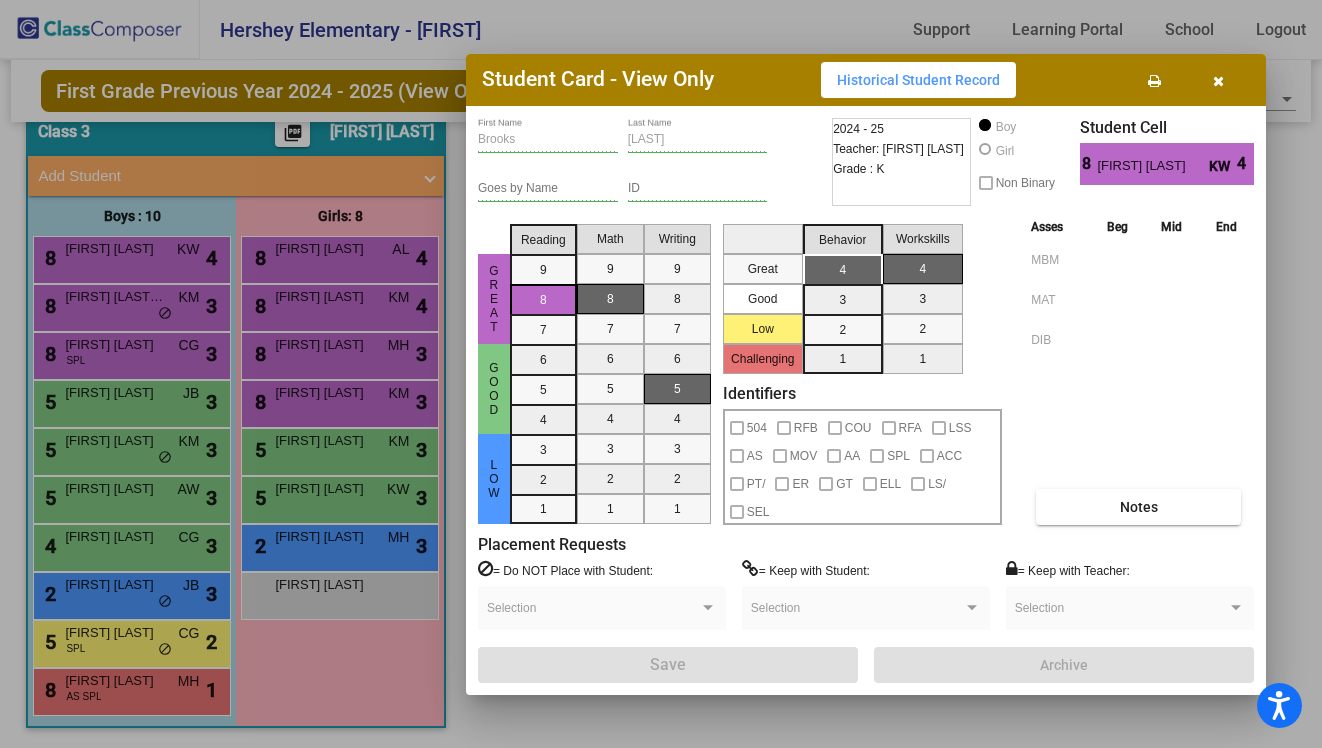 click at bounding box center [1218, 81] 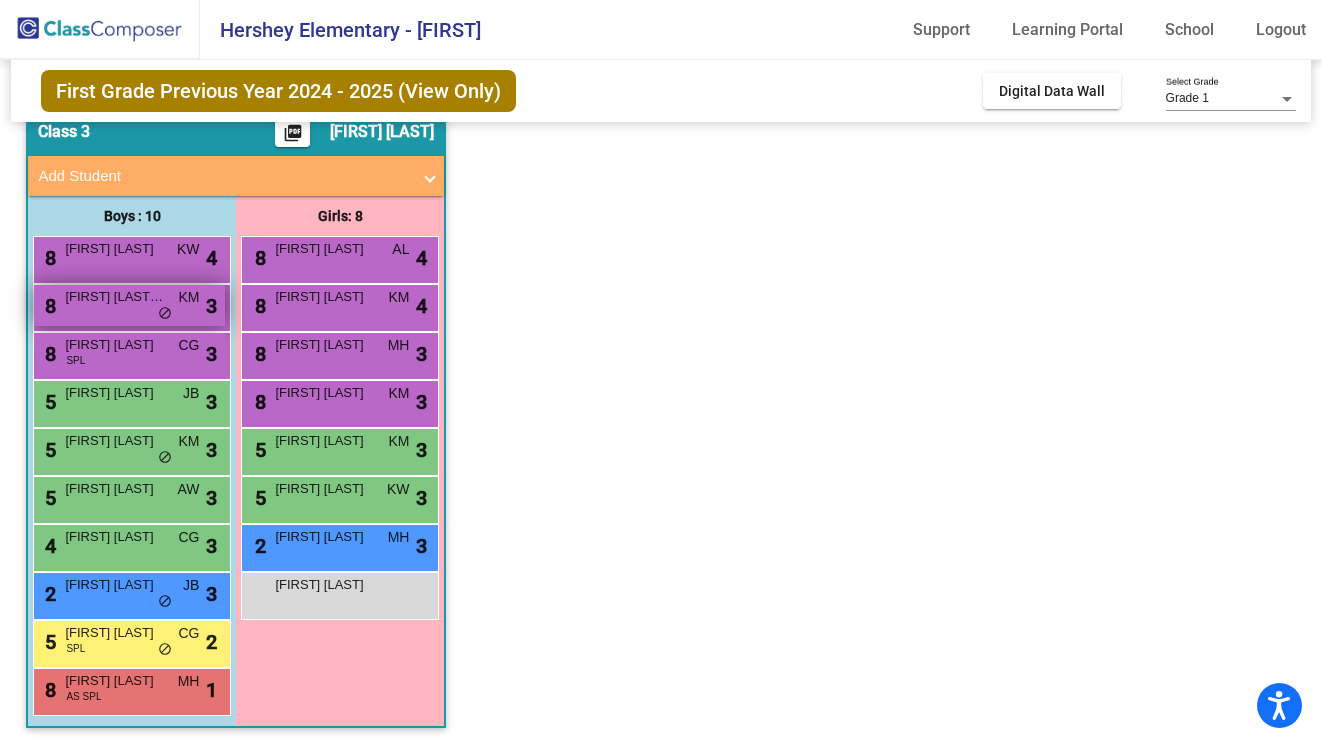 click on "[NUMBER] [FIRST] [LAST] KM lock do_not_disturb_alt 3" at bounding box center [129, 305] 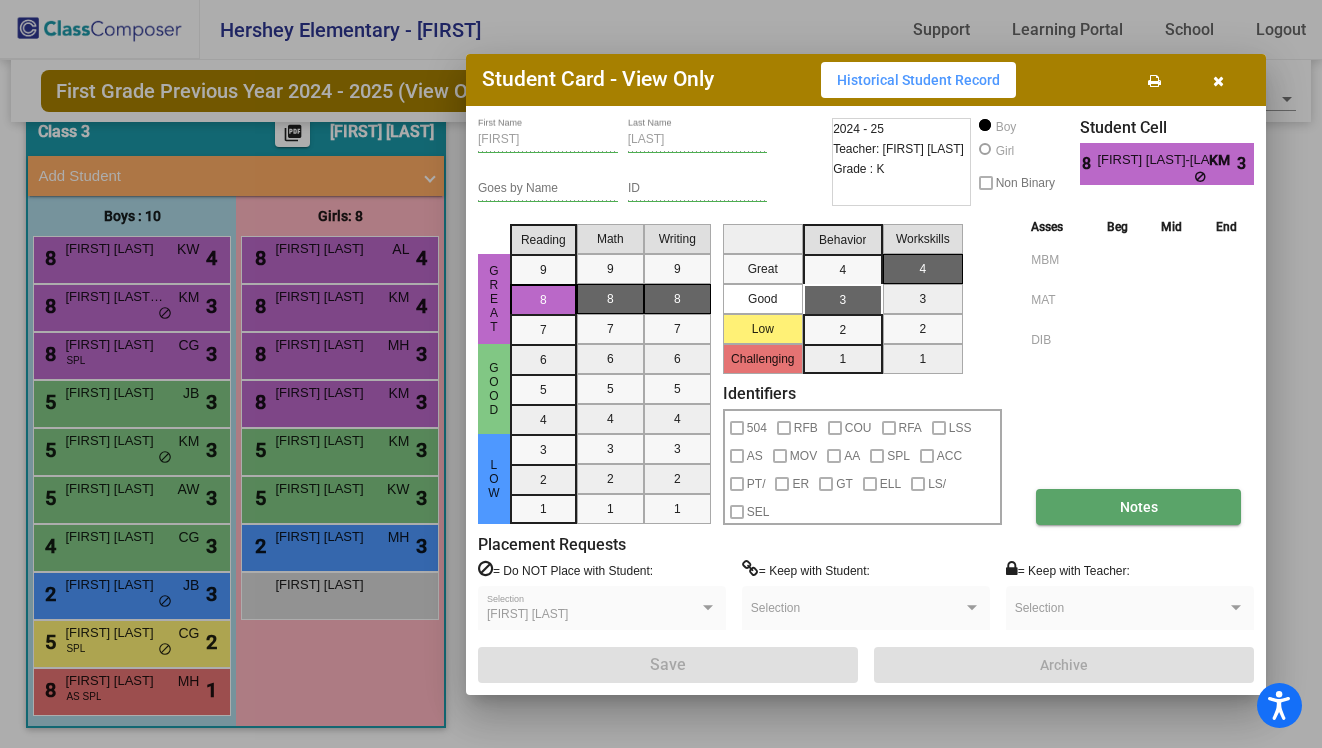 click on "Notes" at bounding box center [1138, 507] 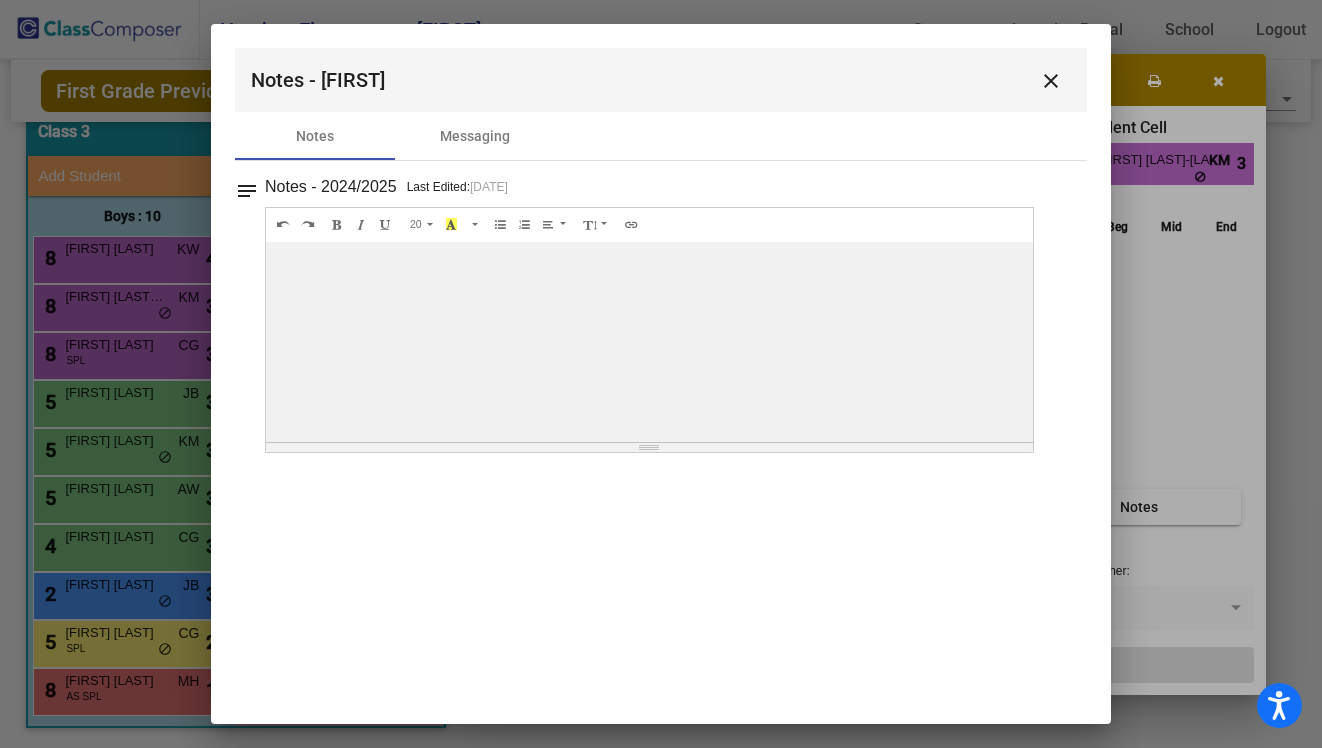 click on "close" at bounding box center (1051, 81) 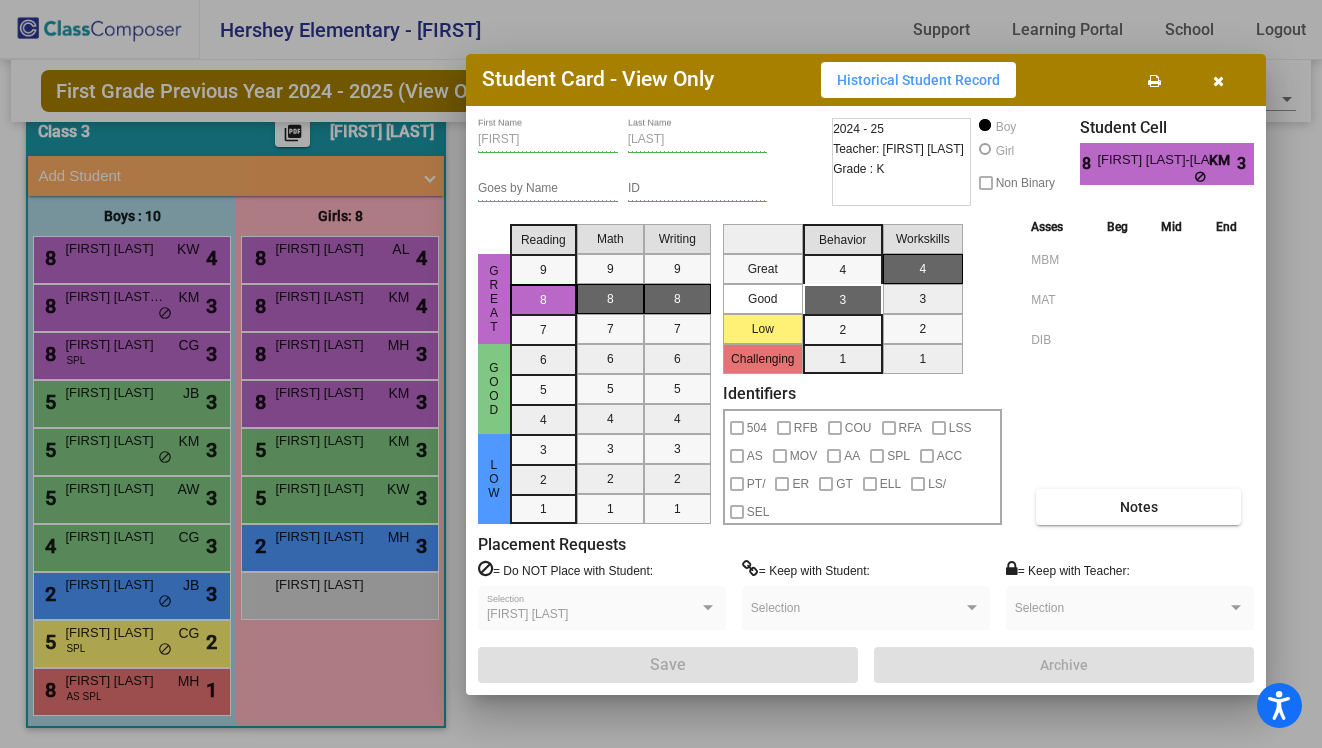 click at bounding box center [1218, 80] 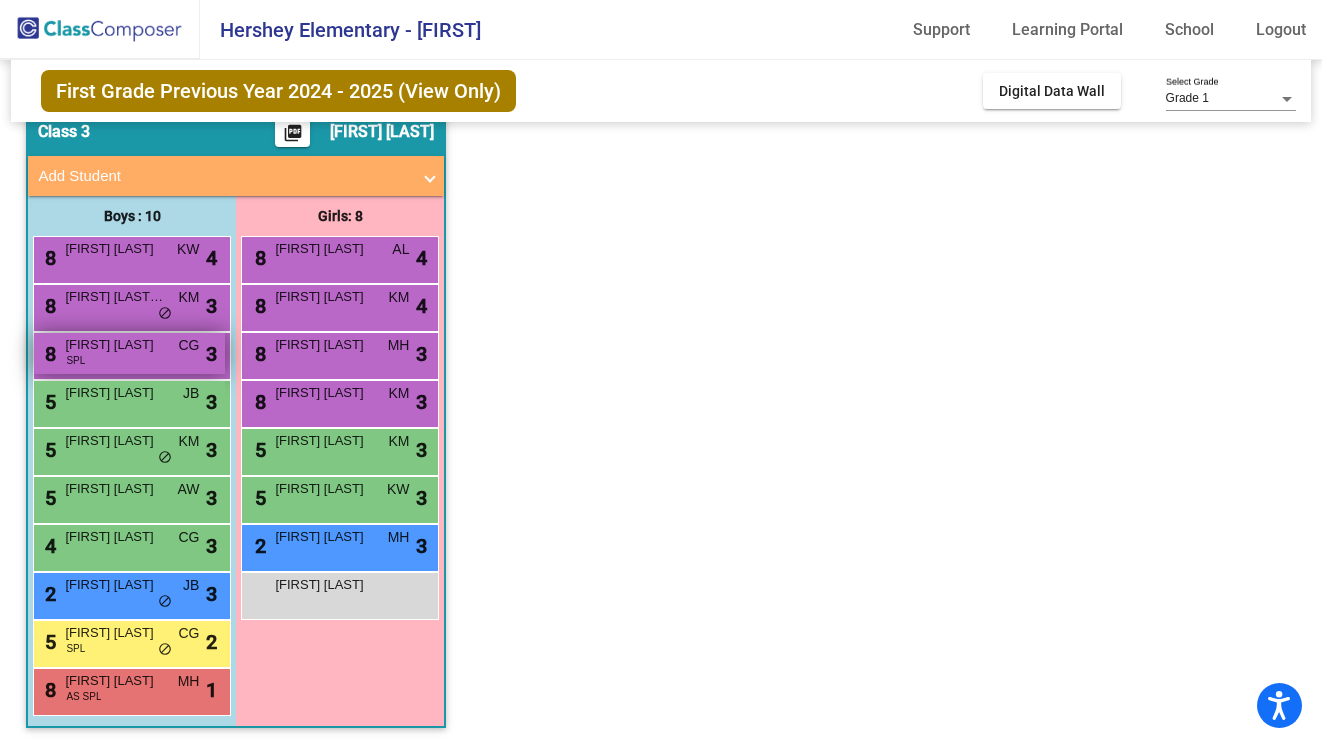click on "[NUMBER] [FIRST] [LAST] SPL CG lock do_not_disturb_alt 3" at bounding box center (129, 353) 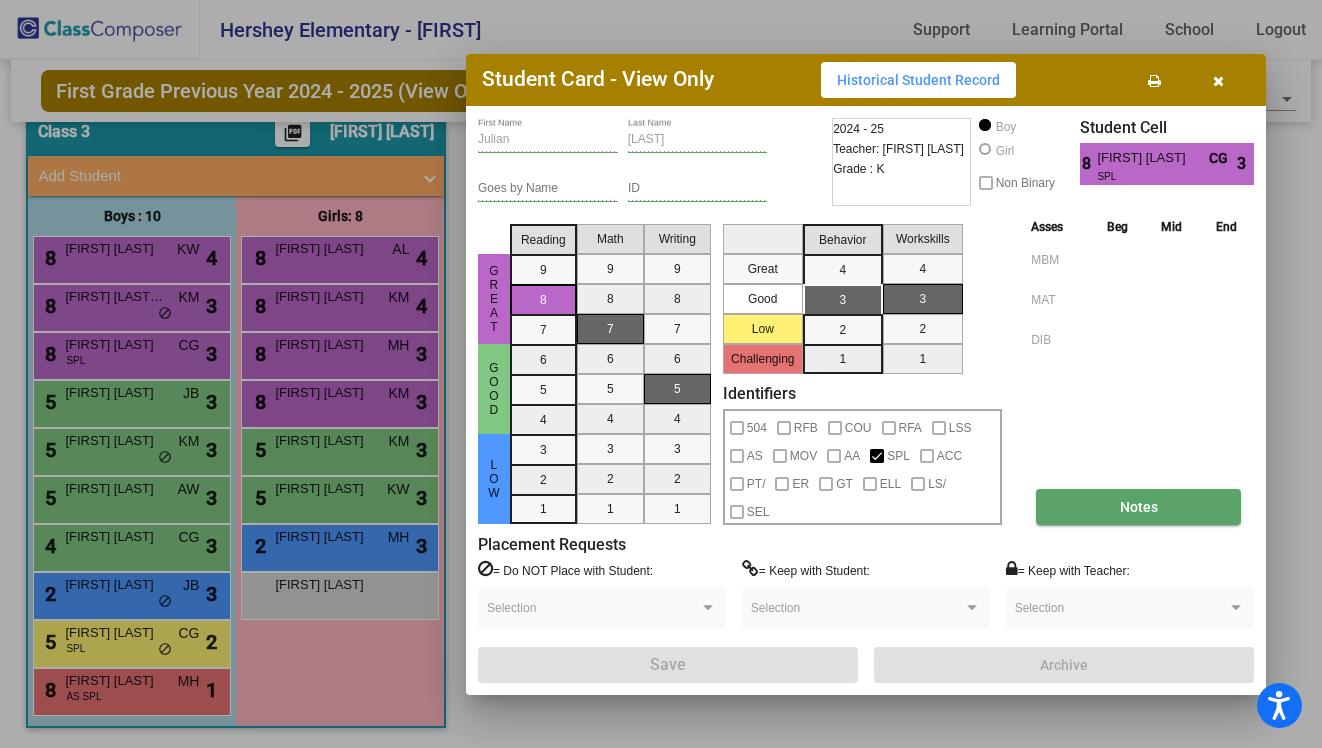 click on "Notes" at bounding box center (1138, 507) 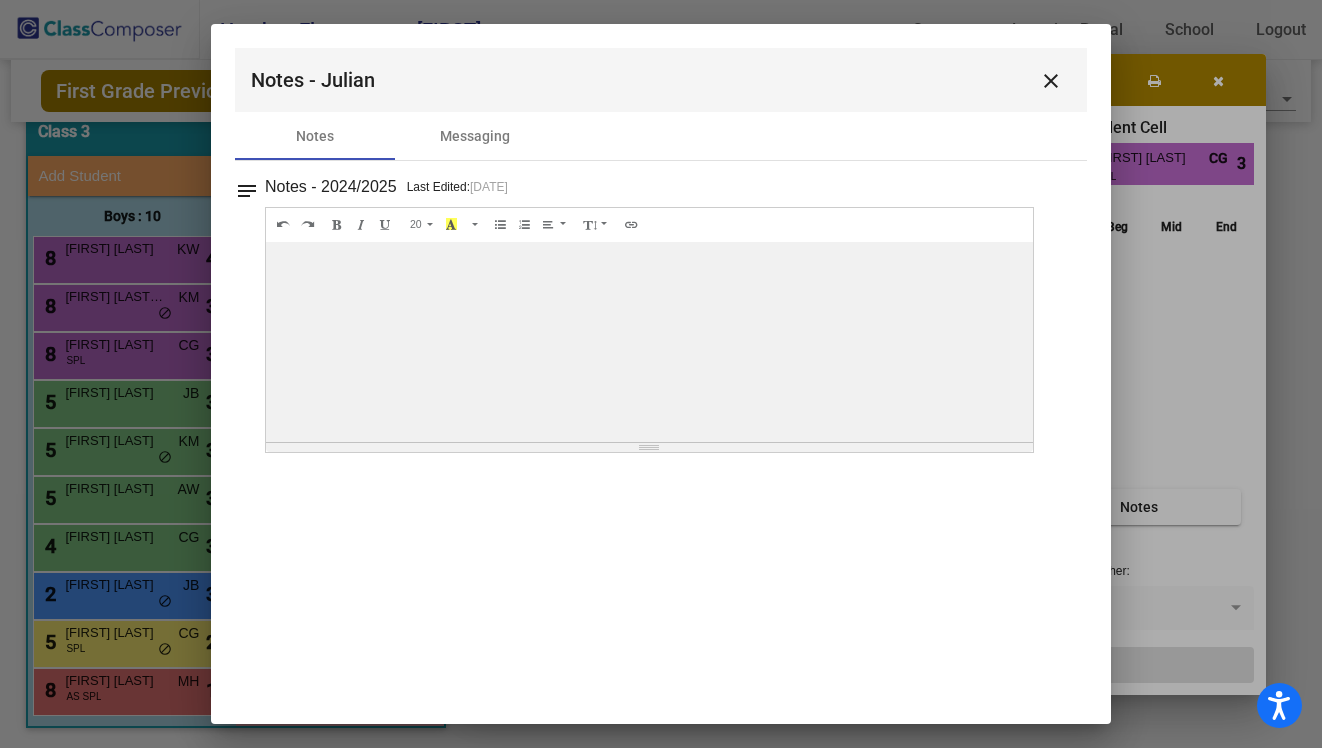 click on "close" at bounding box center [1051, 81] 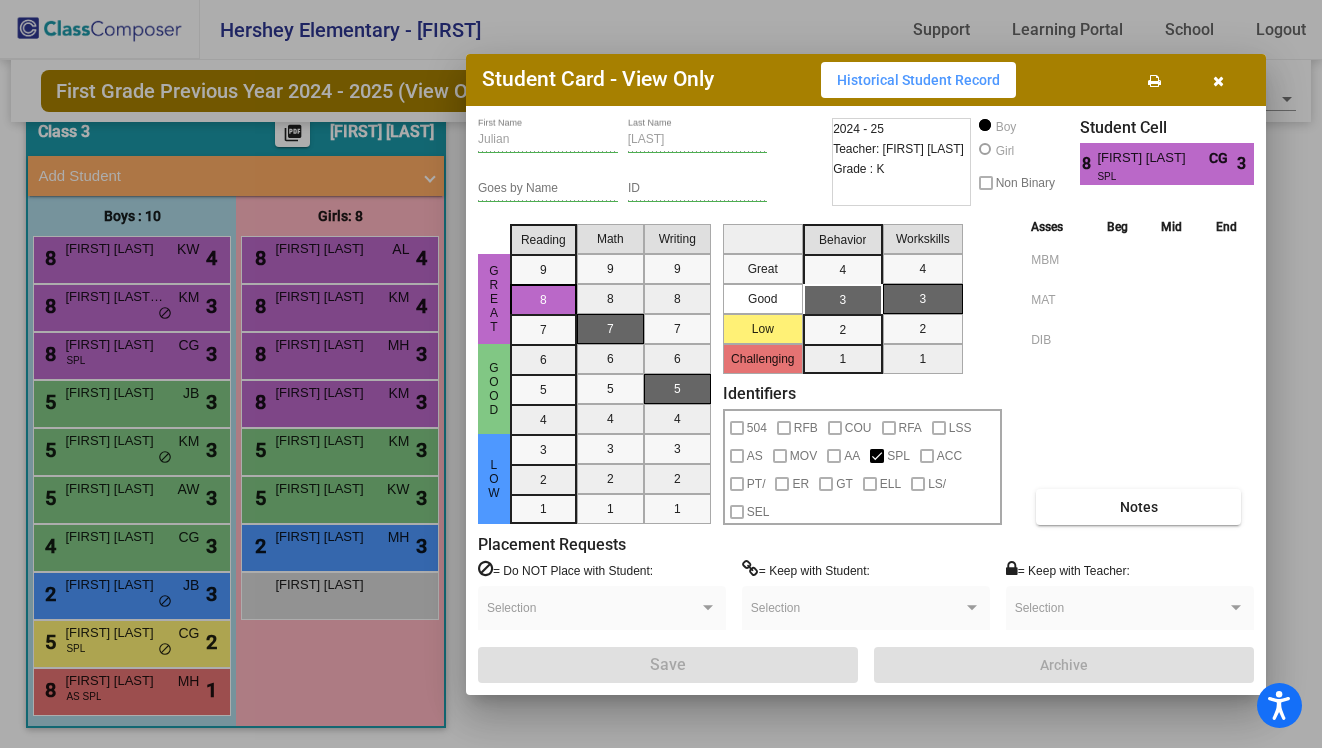 click at bounding box center [1218, 81] 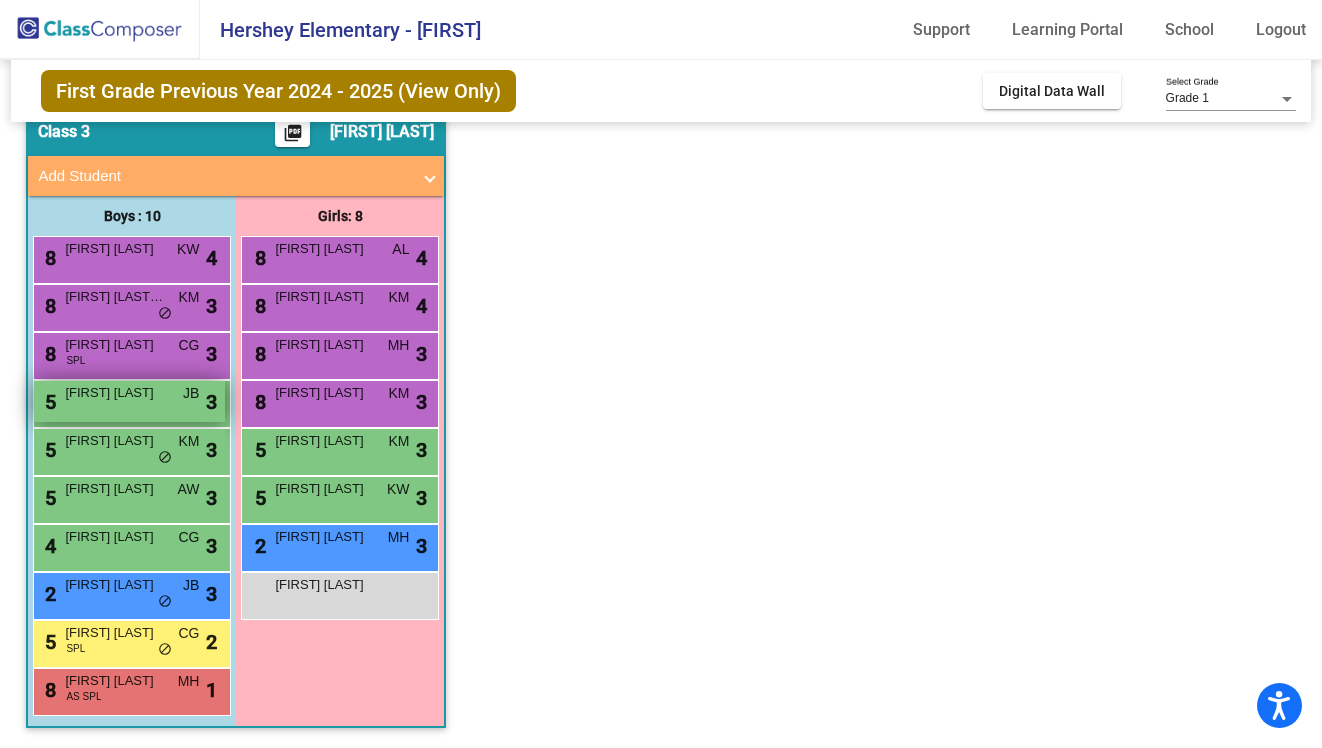 click on "[FIRST] [LAST]" at bounding box center (115, 393) 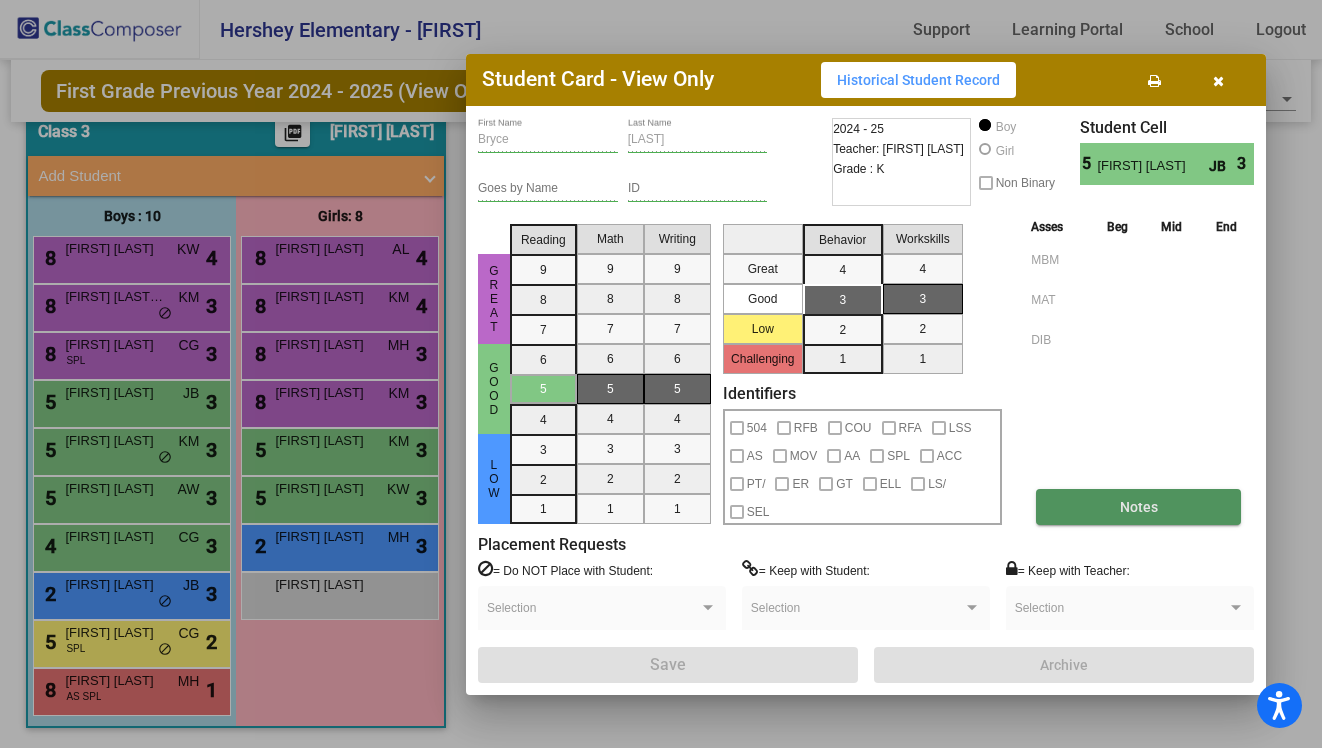 click on "Notes" at bounding box center [1138, 507] 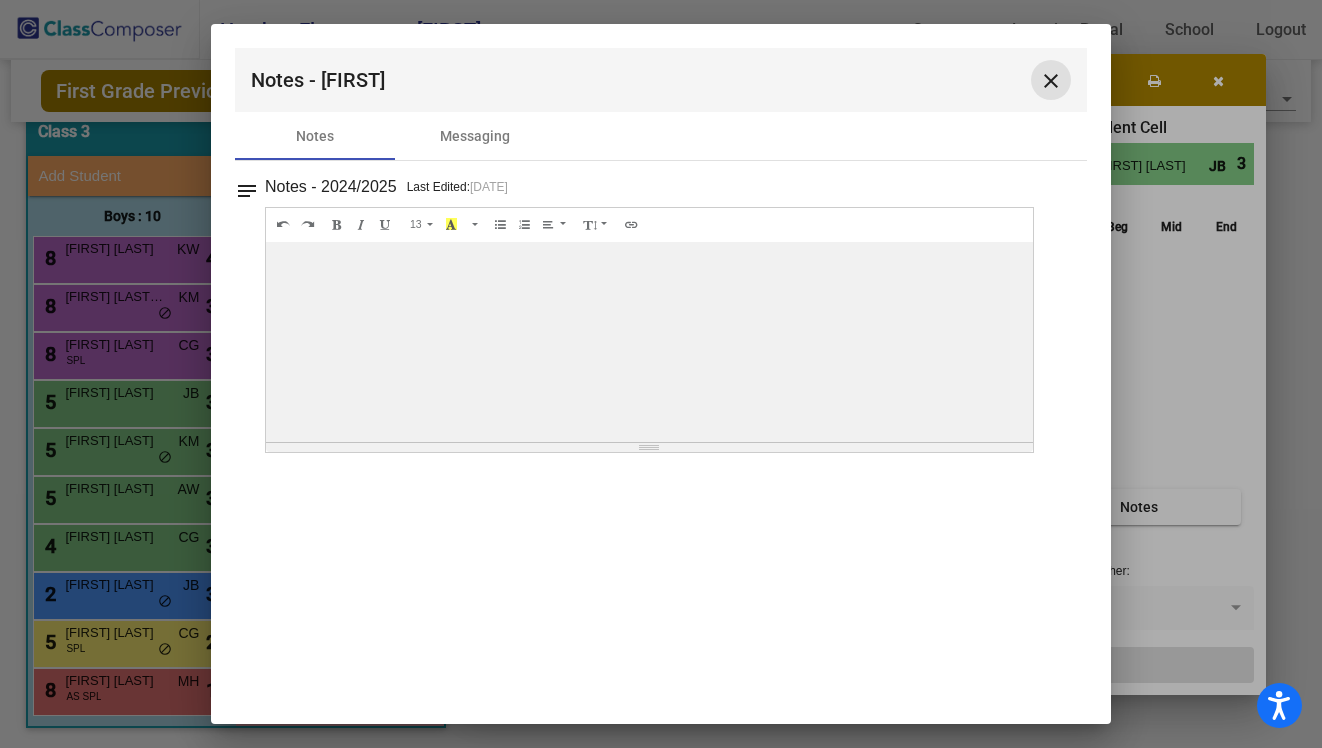 click on "close" at bounding box center (1051, 81) 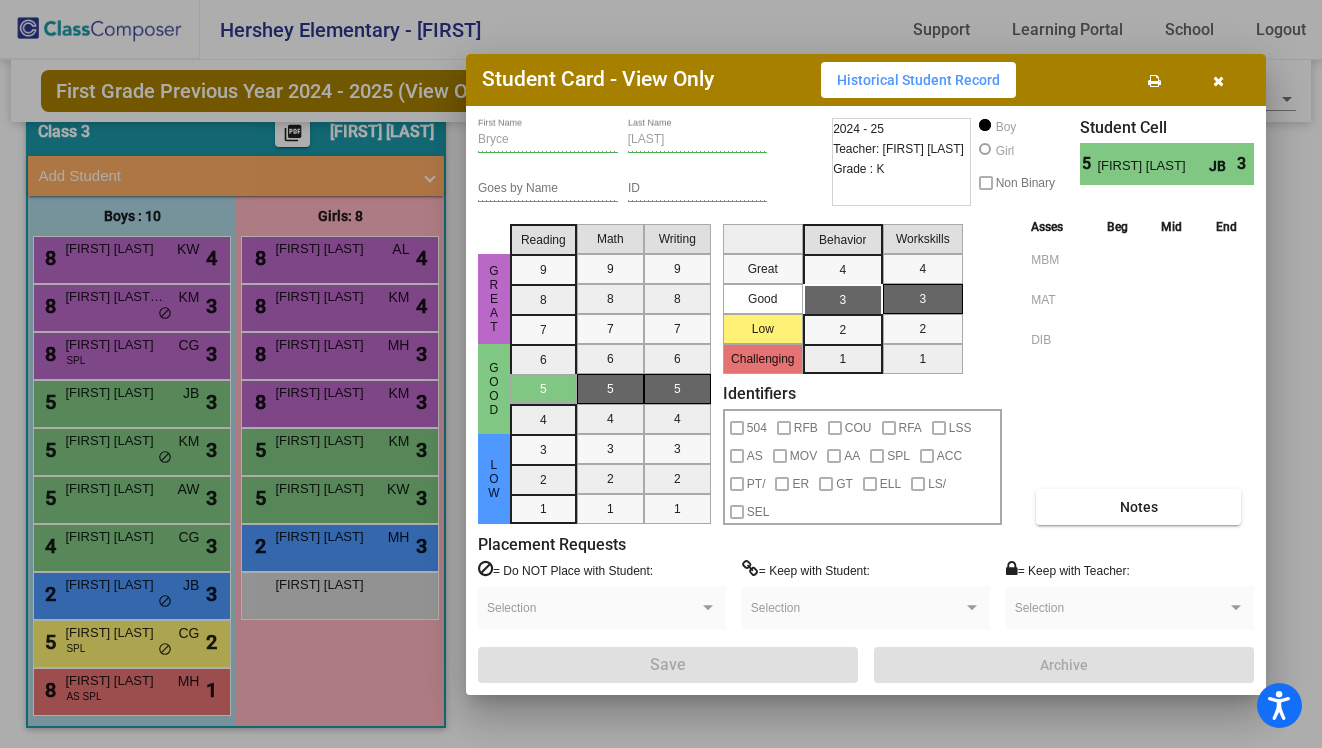 click at bounding box center (1218, 80) 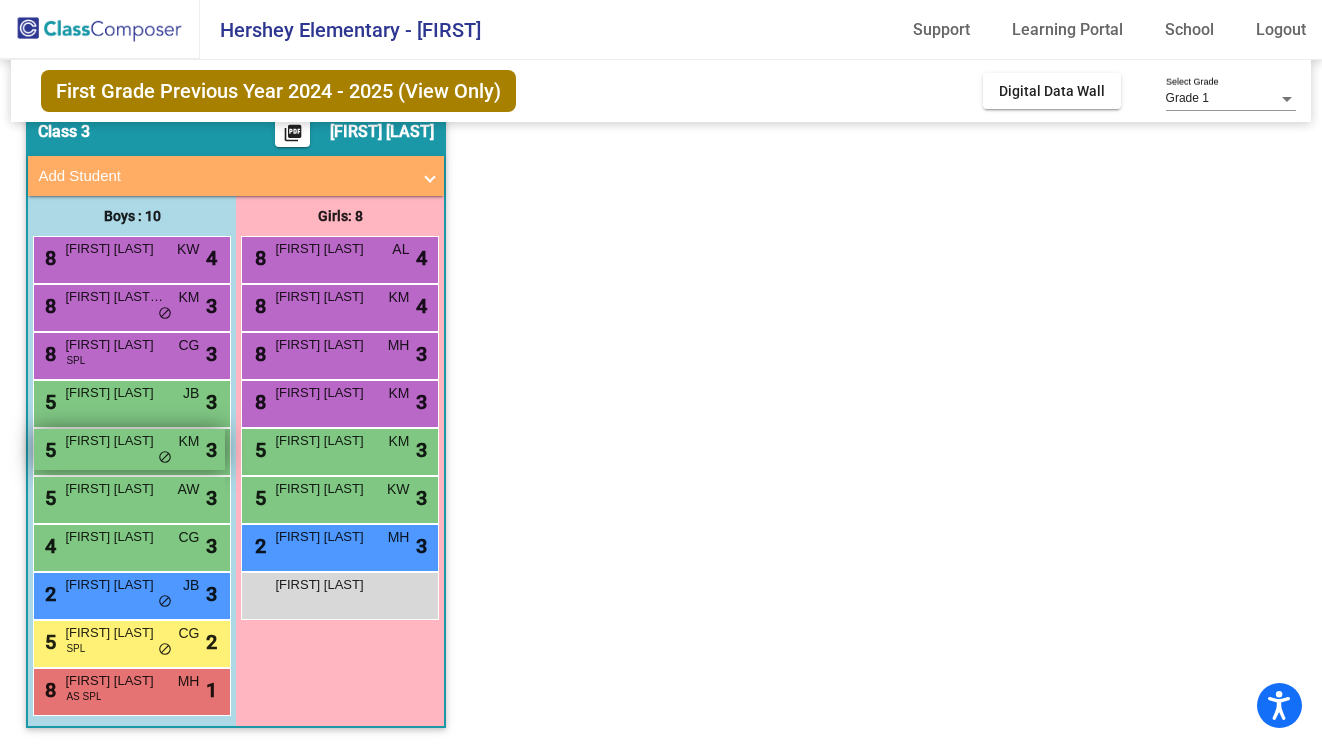 click on "[NUMBER] [FIRST] [LAST] KM lock do_not_disturb_alt 3" at bounding box center (129, 449) 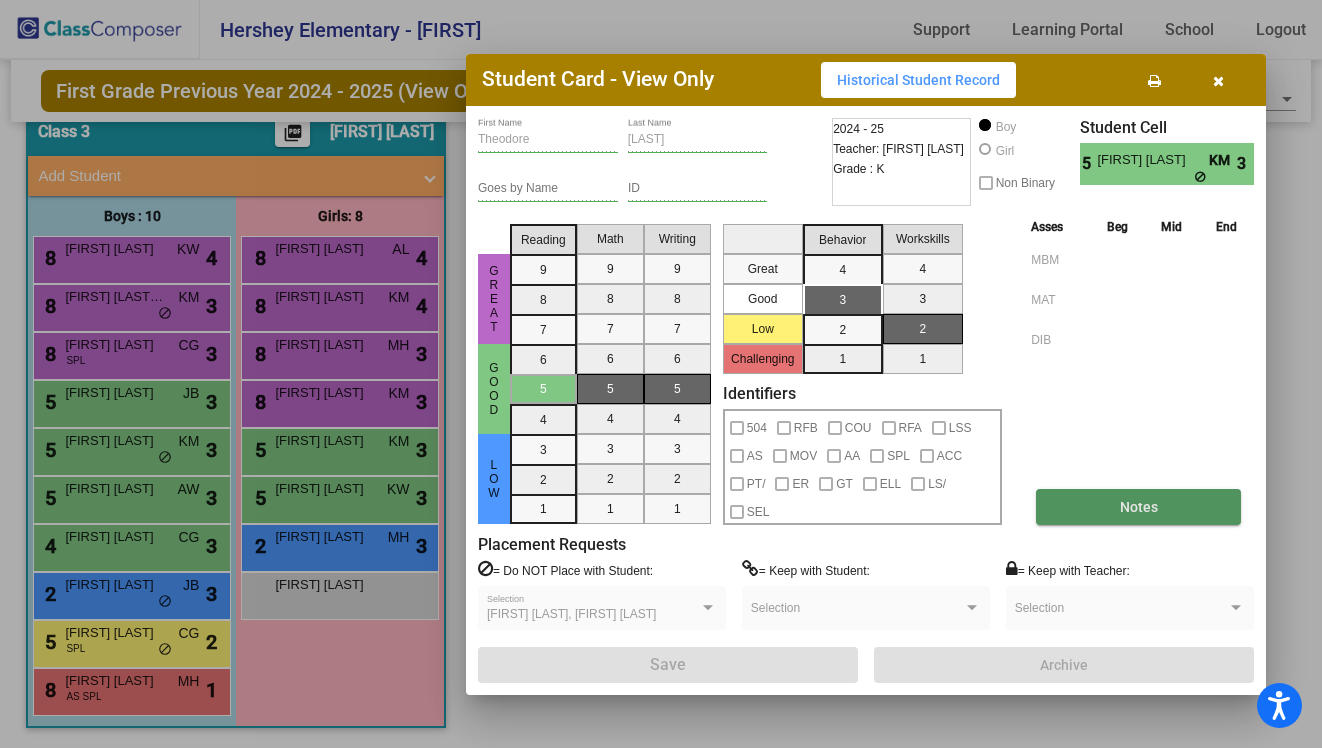 click on "Notes" at bounding box center [1138, 507] 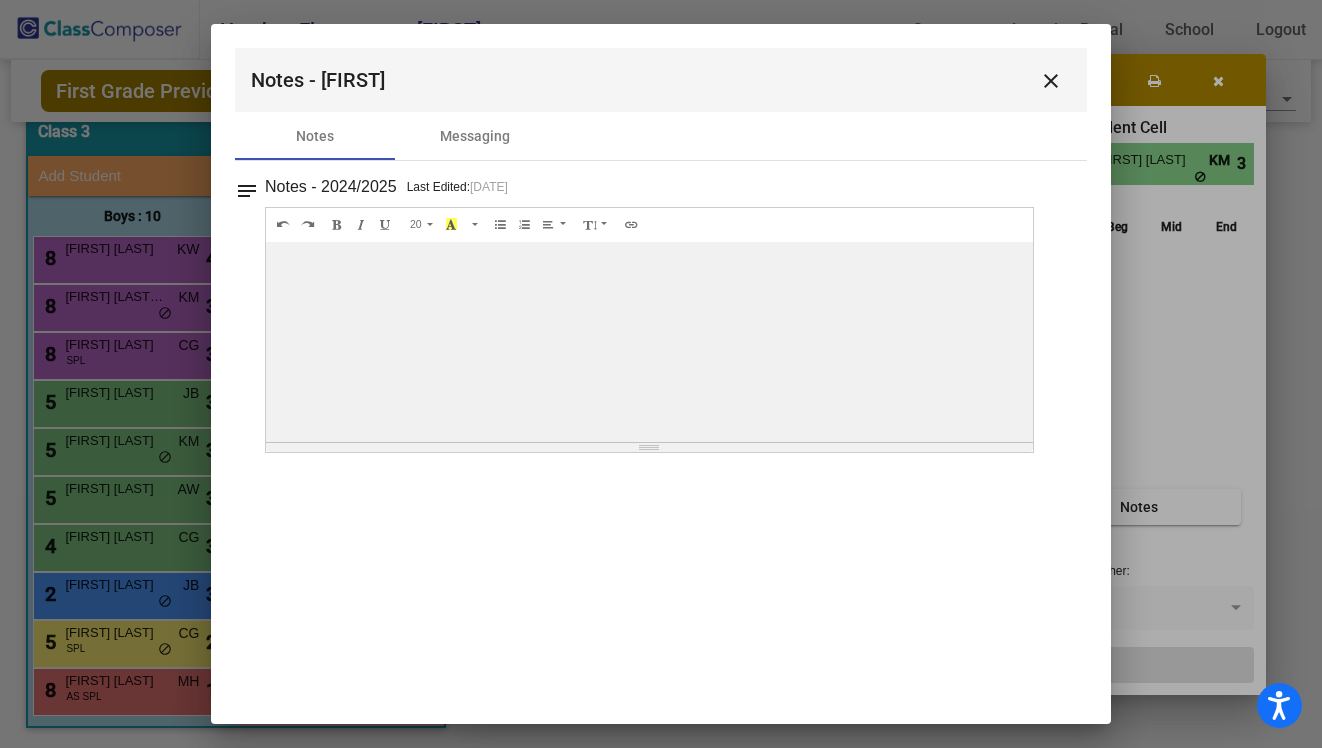 click on "close" at bounding box center (1051, 81) 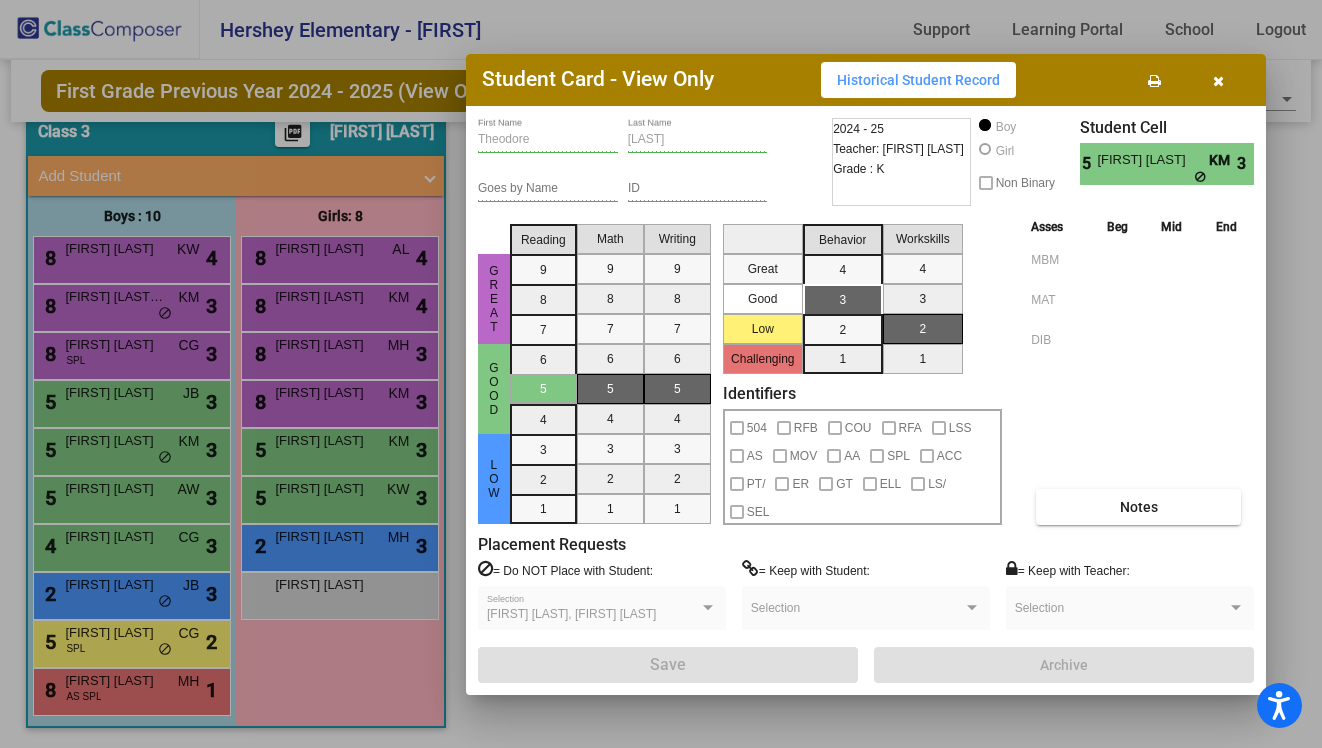 click at bounding box center [1218, 81] 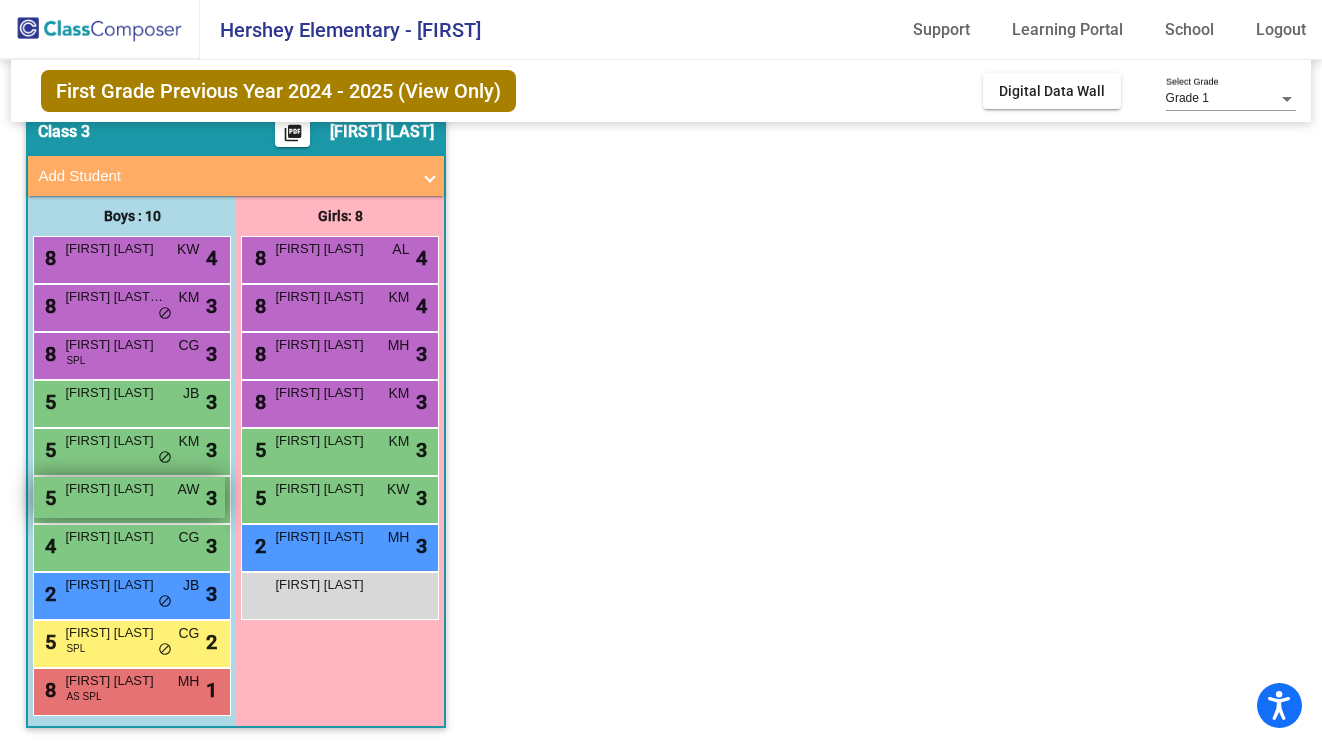 click on "[NUMBER] [FIRST] [LAST] AW lock do_not_disturb_alt 3" at bounding box center [129, 497] 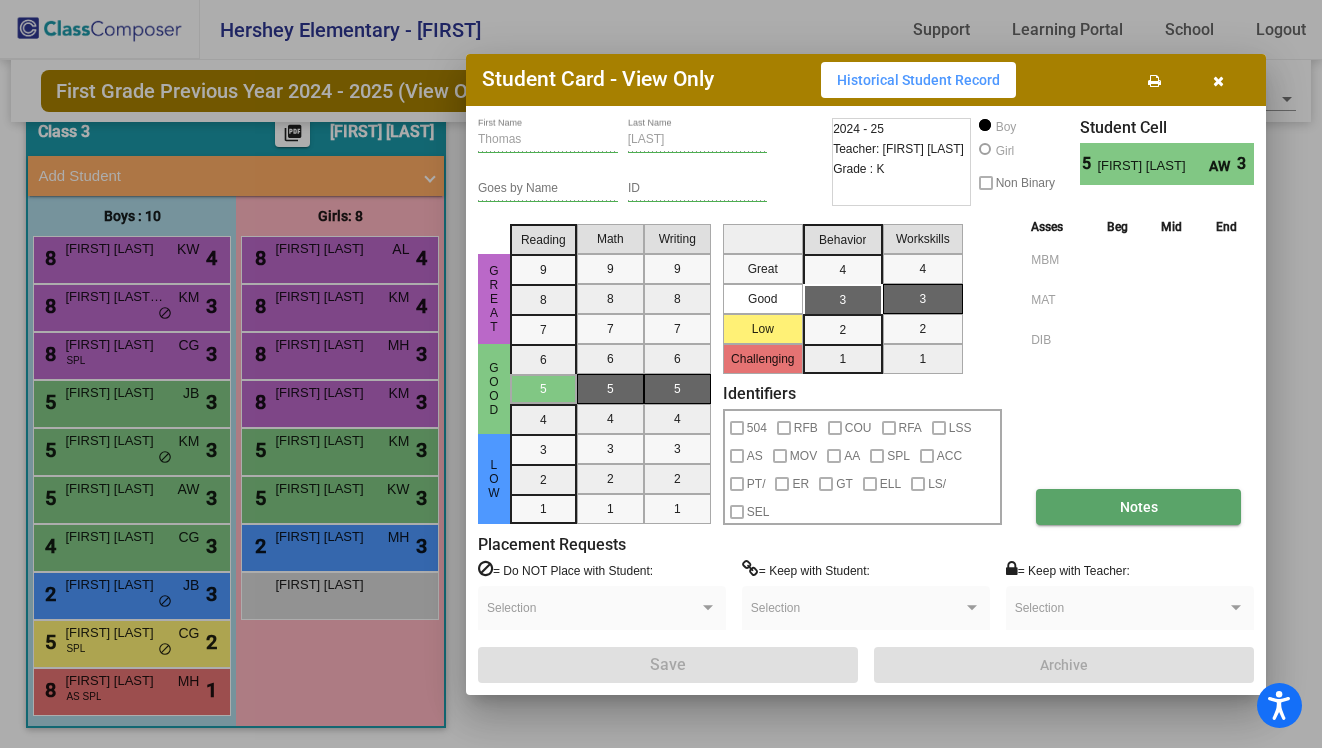 click on "Notes" at bounding box center (1138, 507) 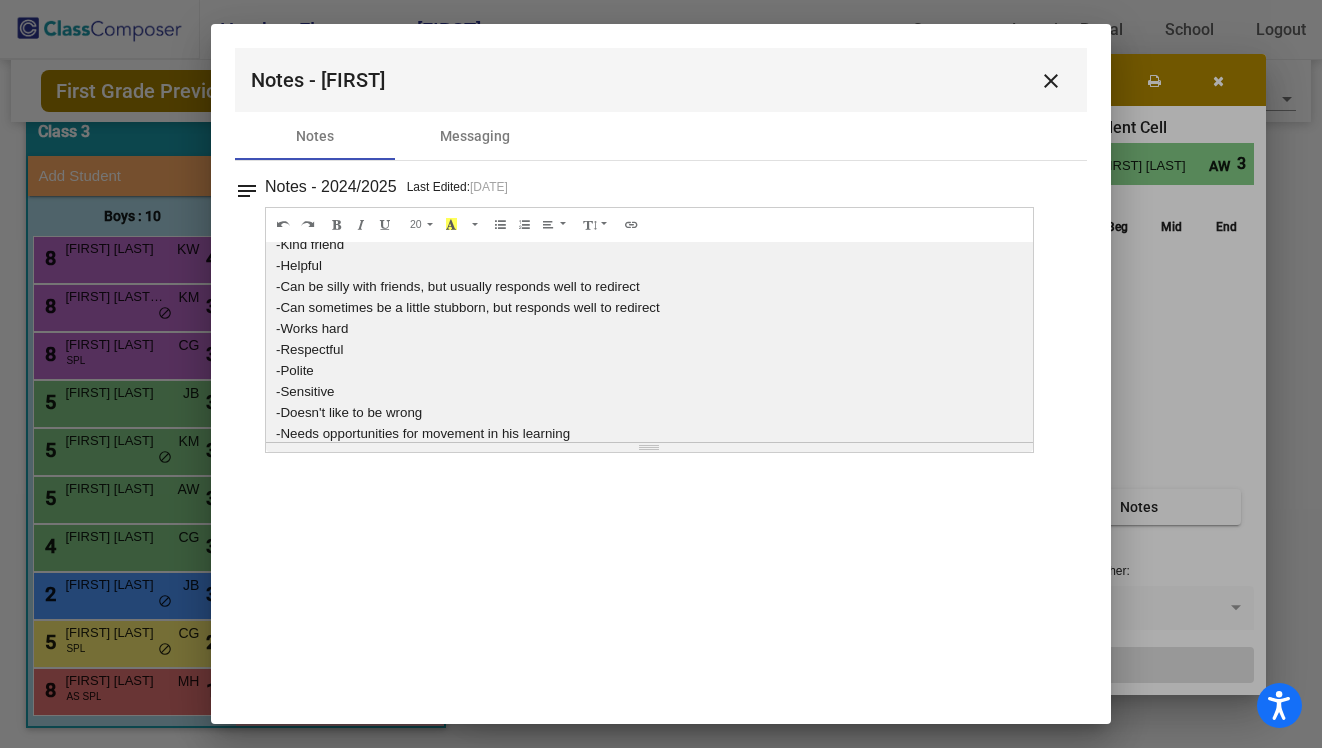 scroll, scrollTop: 72, scrollLeft: 0, axis: vertical 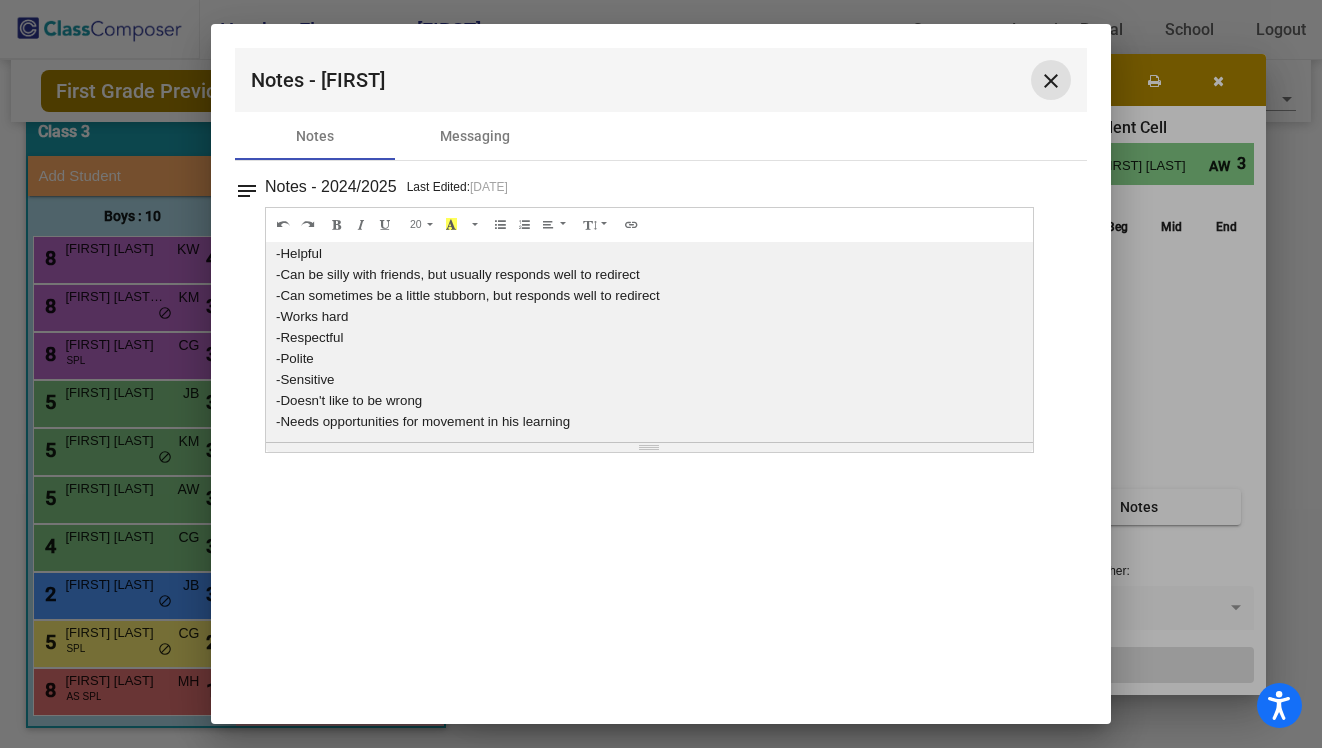 click on "close" at bounding box center (1051, 81) 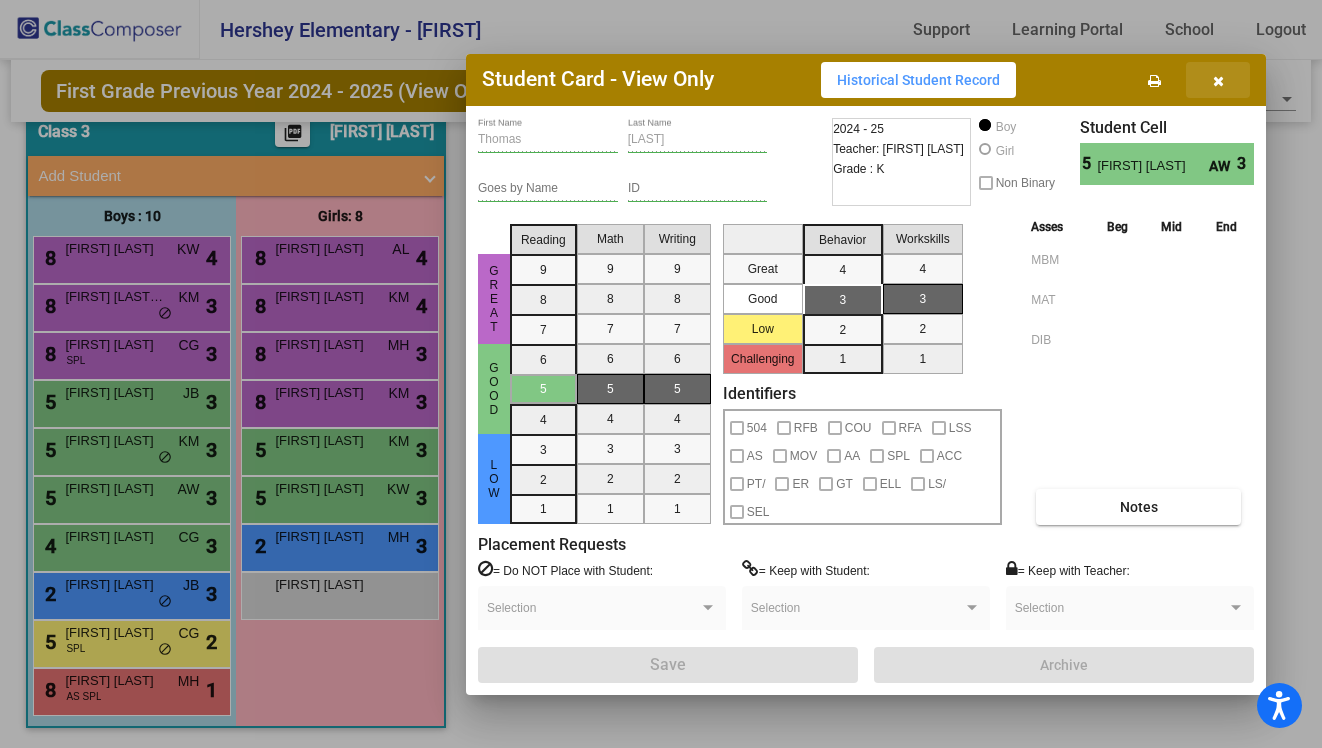 click at bounding box center (1218, 80) 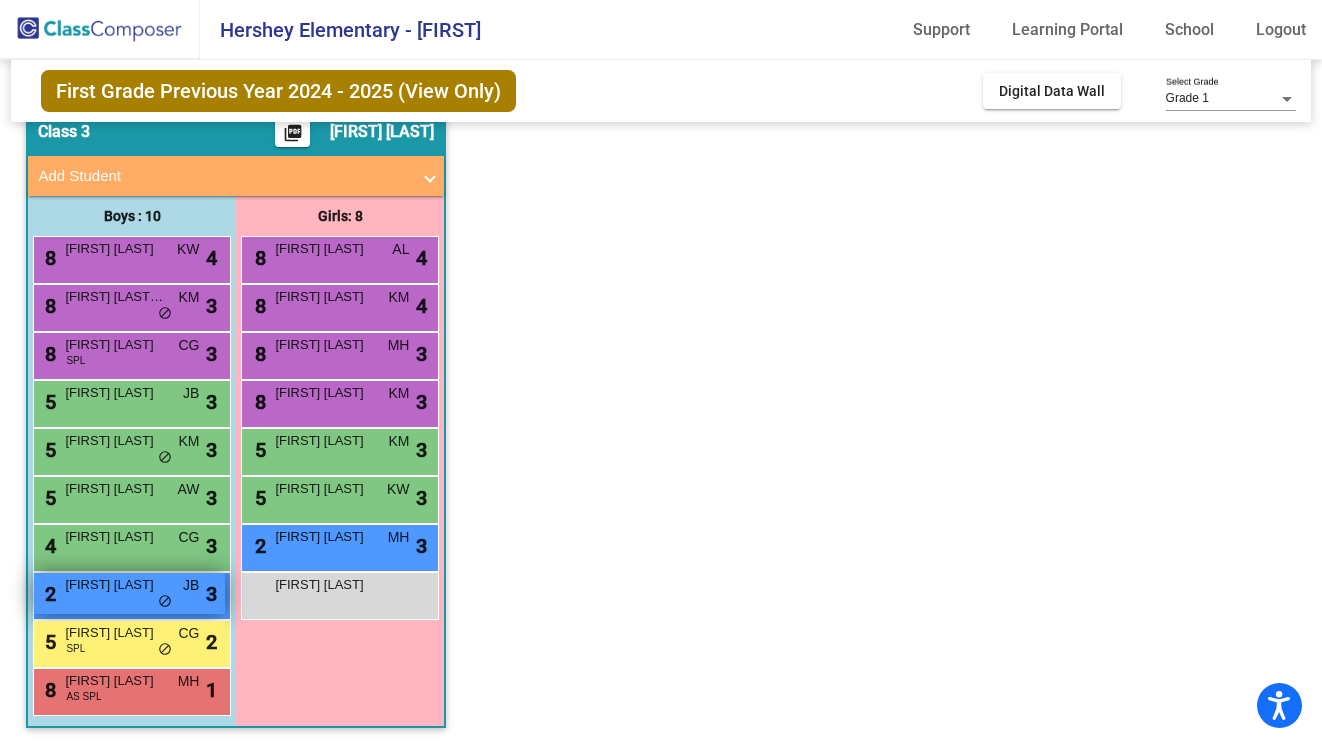 click on "[FIRST] [LAST]" at bounding box center [115, 585] 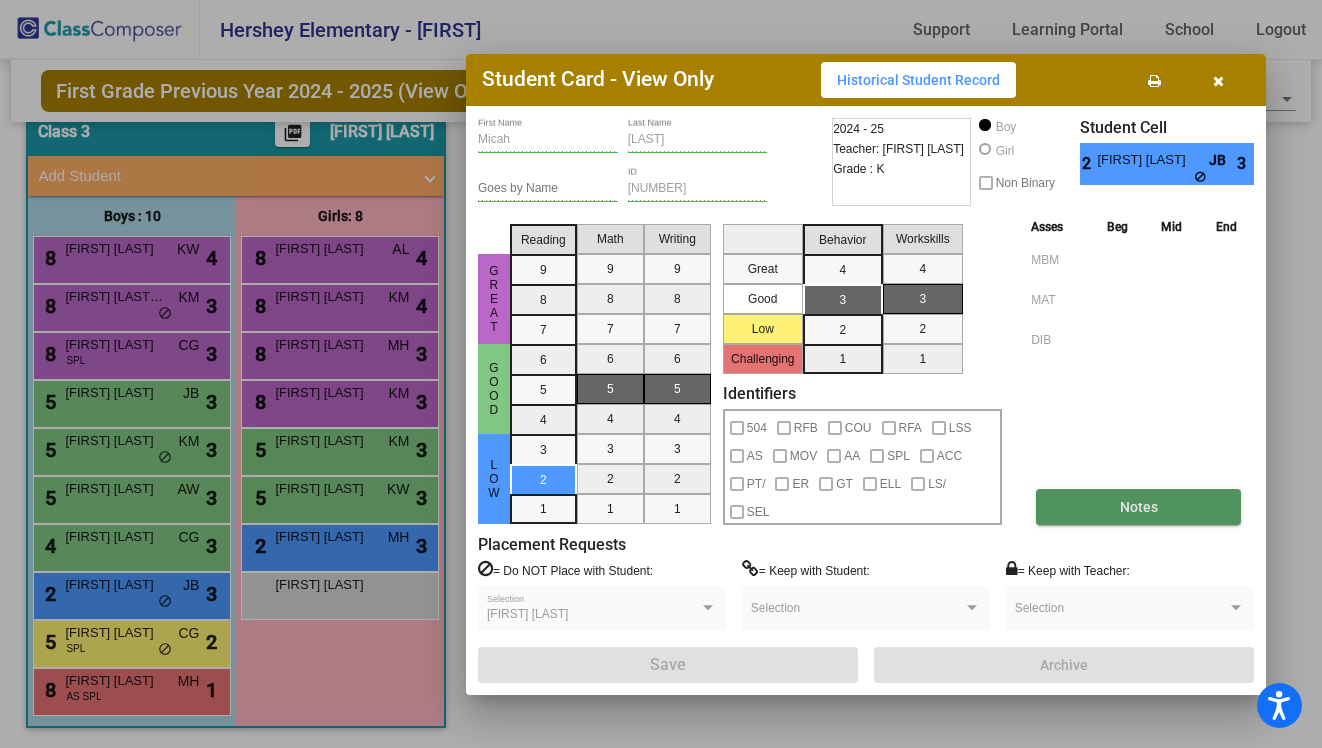 click on "Notes" at bounding box center [1138, 507] 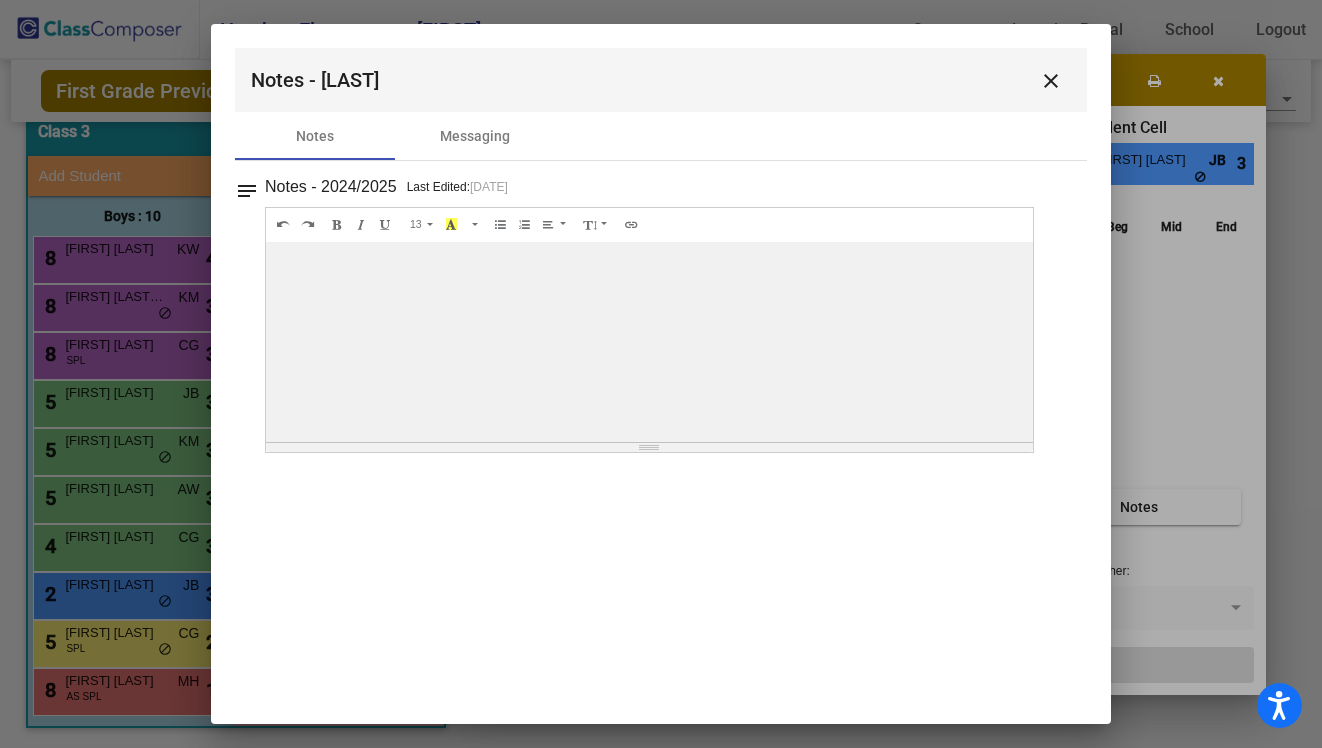 click on "close" at bounding box center [1051, 81] 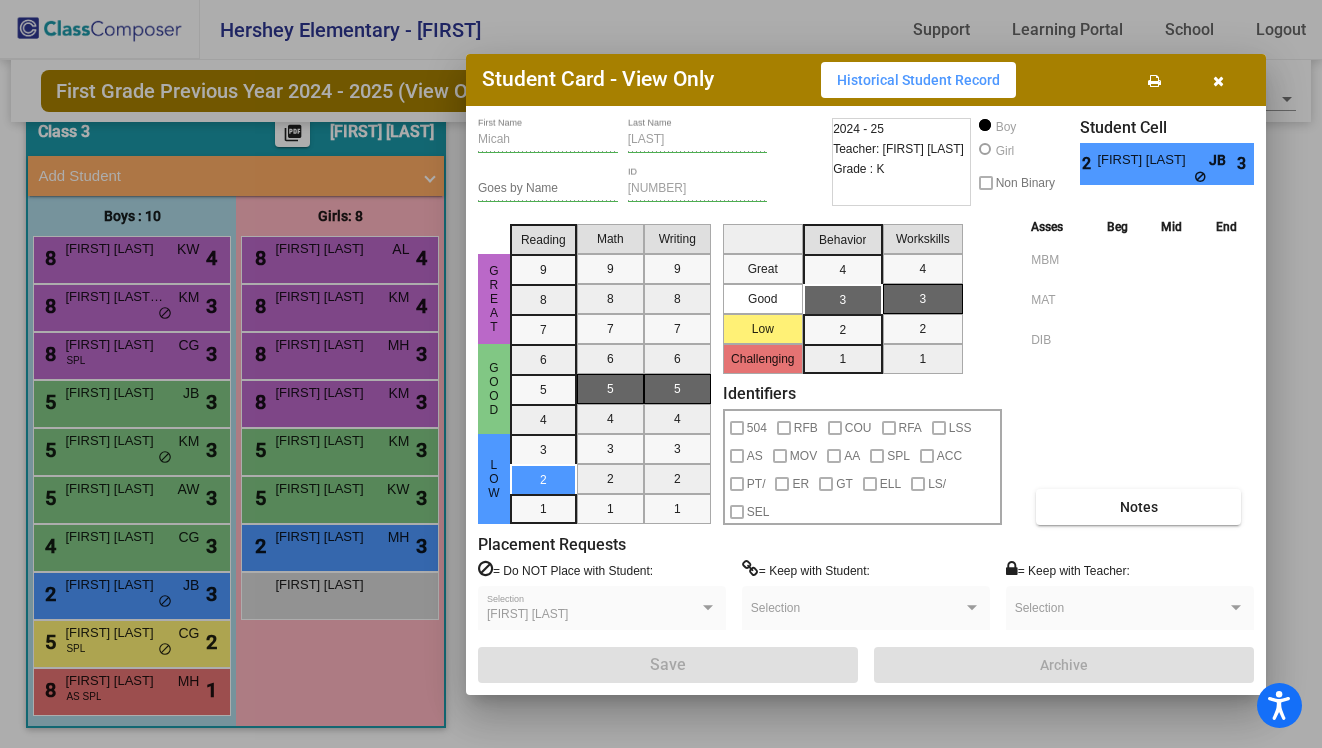 click at bounding box center (1218, 81) 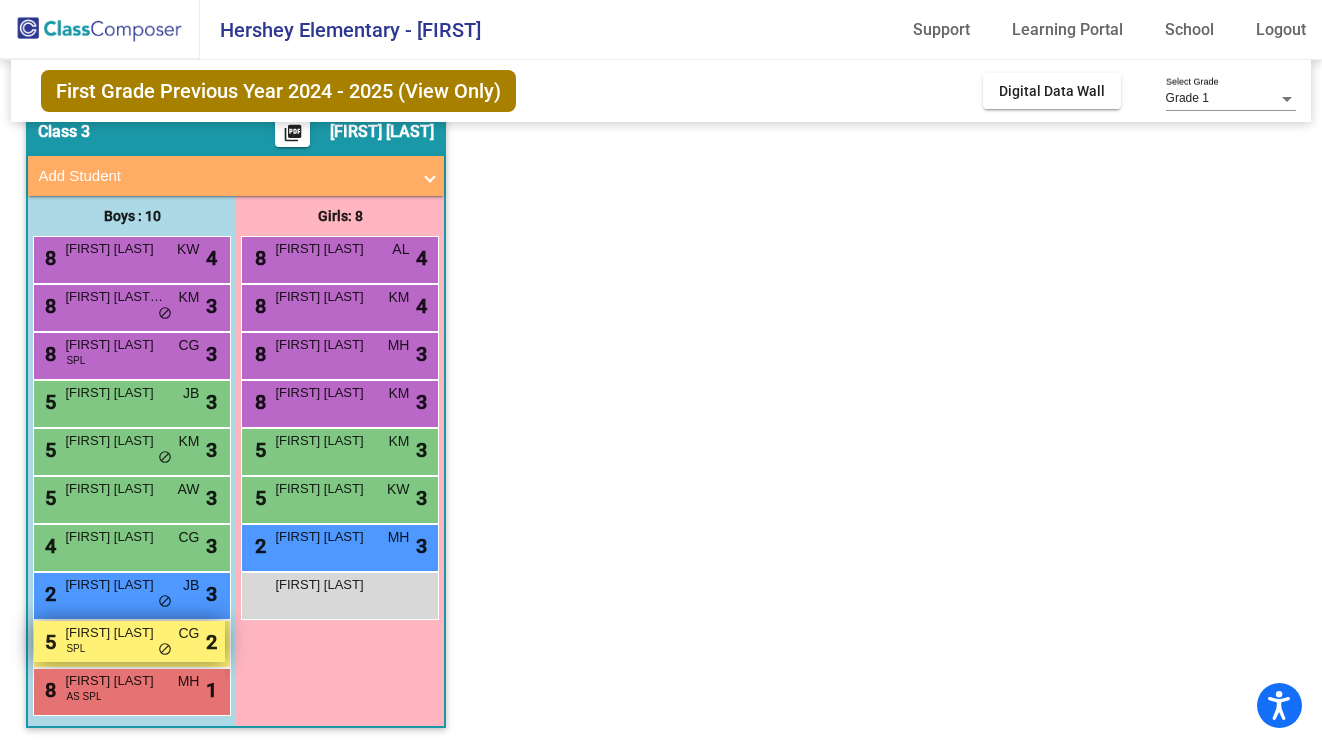 click on "[NUMBER] [LAST] [LAST] CG lock do_not_disturb_alt 2" at bounding box center (129, 641) 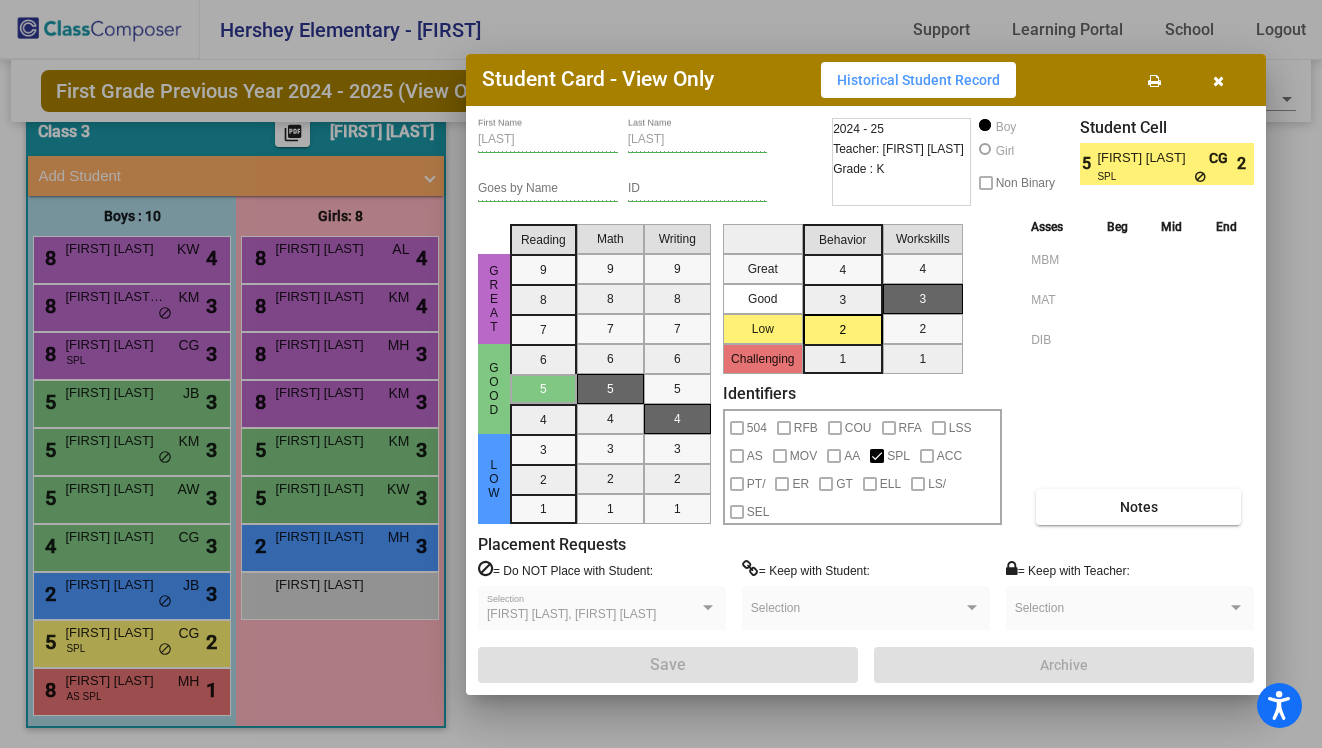 click on "Placement Requests  = Do NOT Place with Student: [FIRST] [LAST], [FIRST] [LAST] Selection  = Keep with Student:   Selection  = Keep with Teacher:   Selection" at bounding box center [866, 591] 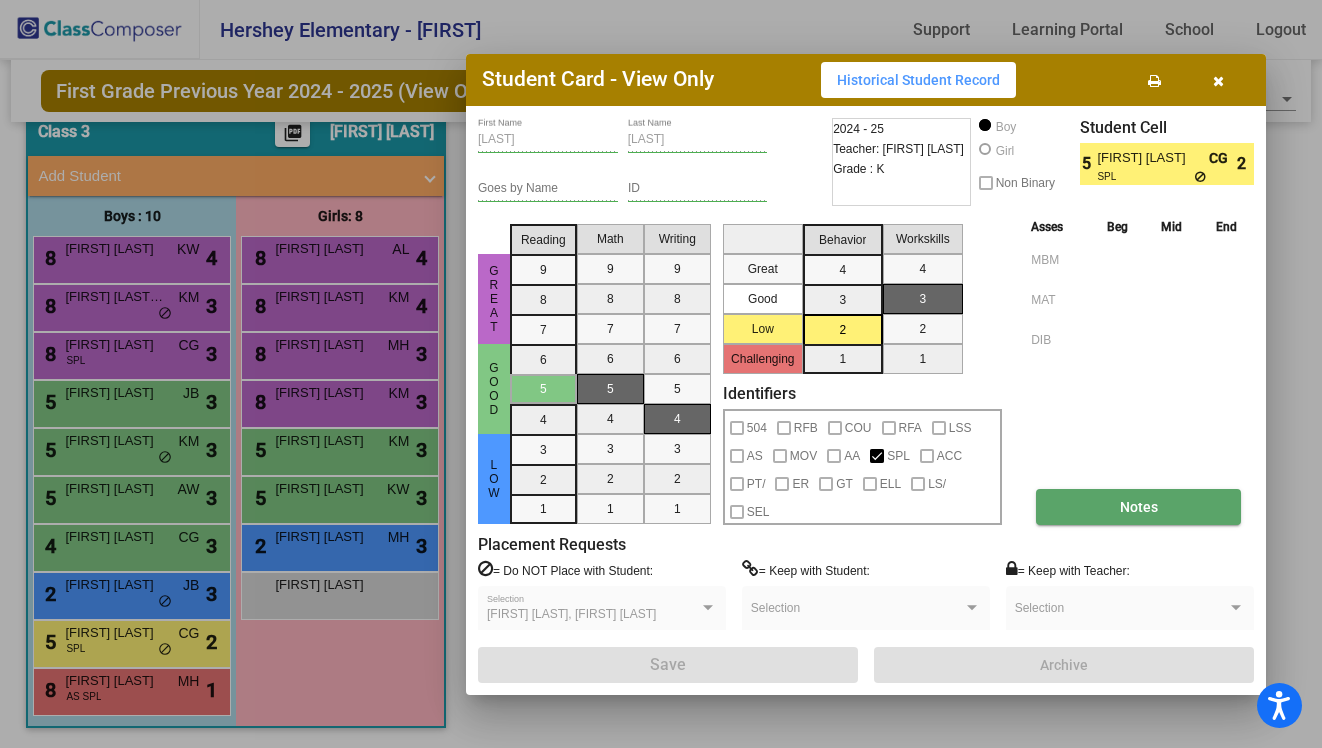 click on "Notes" at bounding box center [1138, 507] 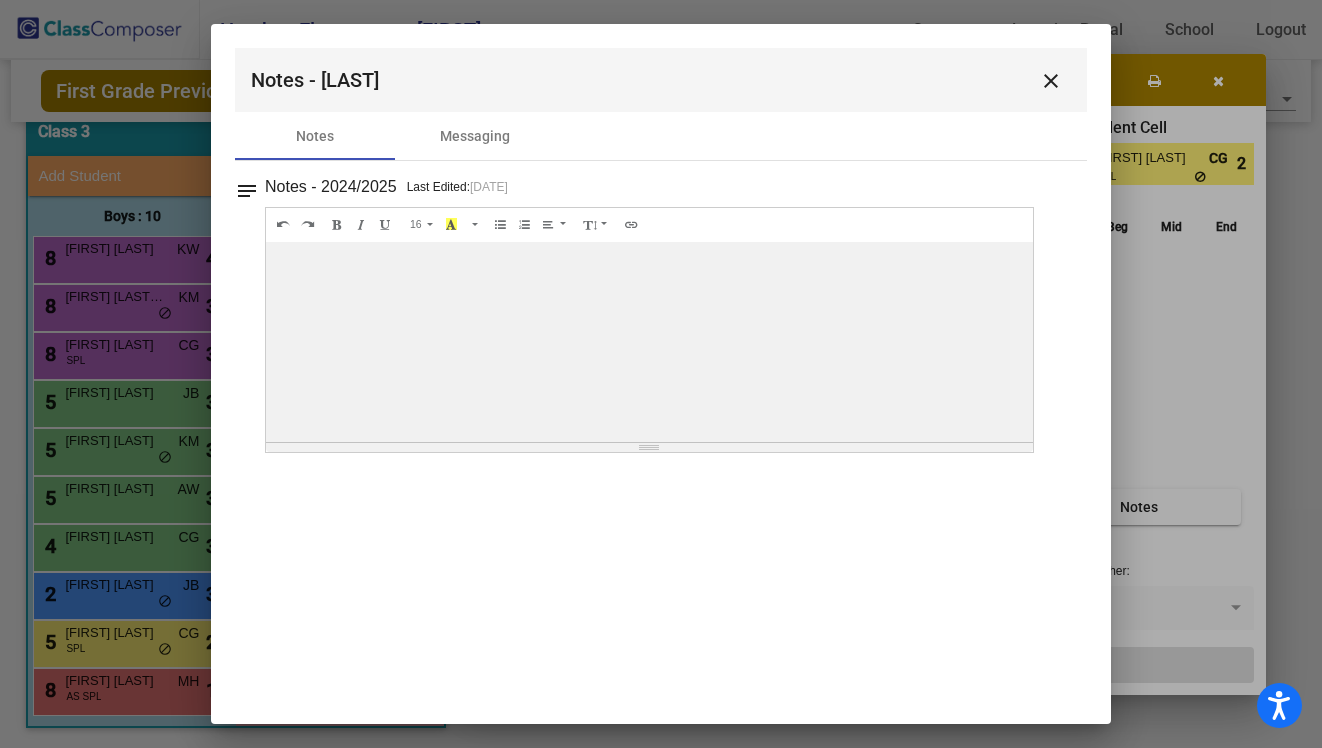 click on "close" at bounding box center (1051, 81) 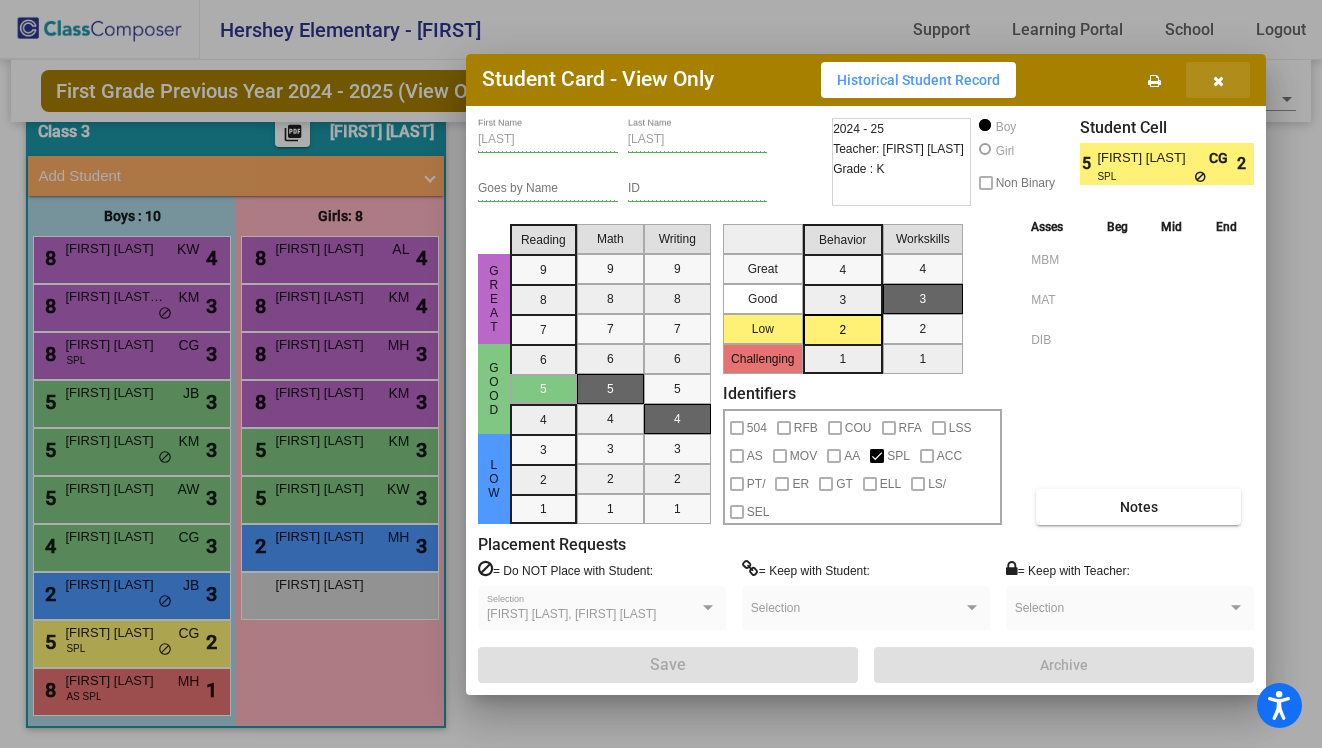 click at bounding box center (1218, 81) 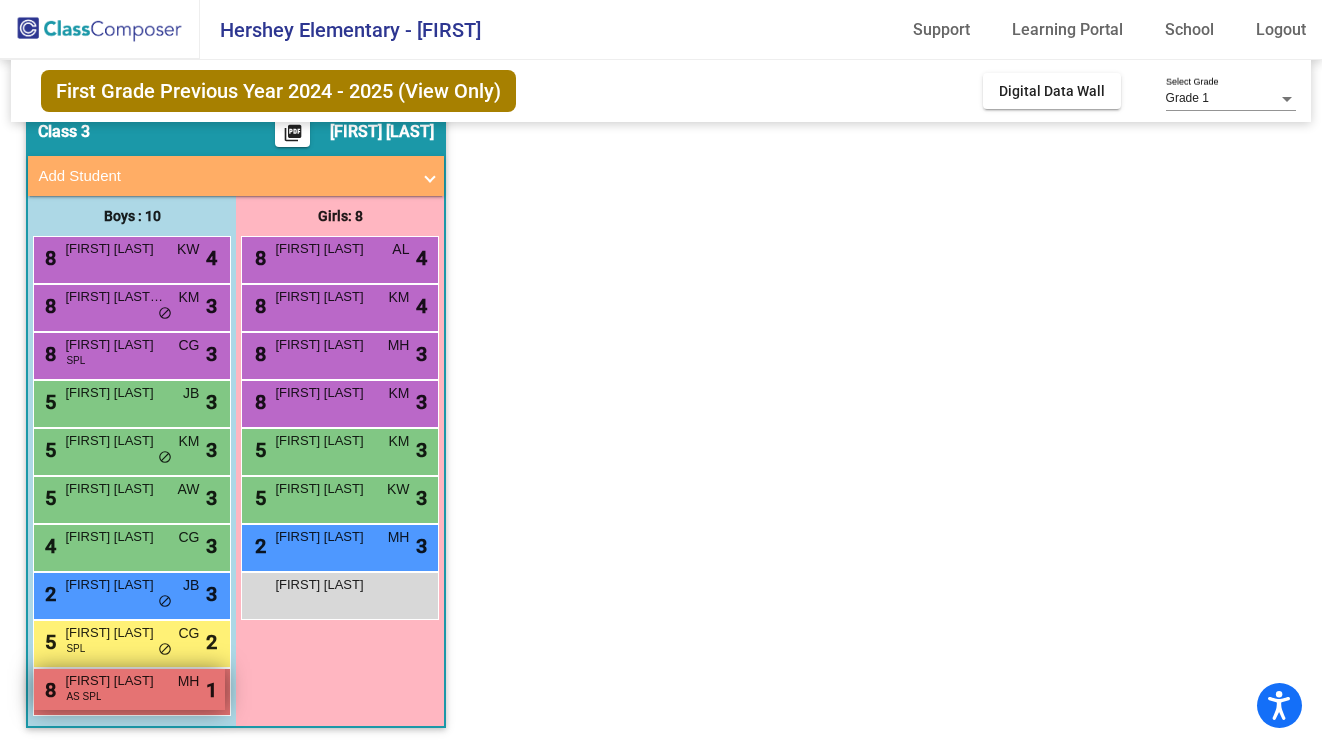 click on "[FIRST] [LAST]" at bounding box center (115, 681) 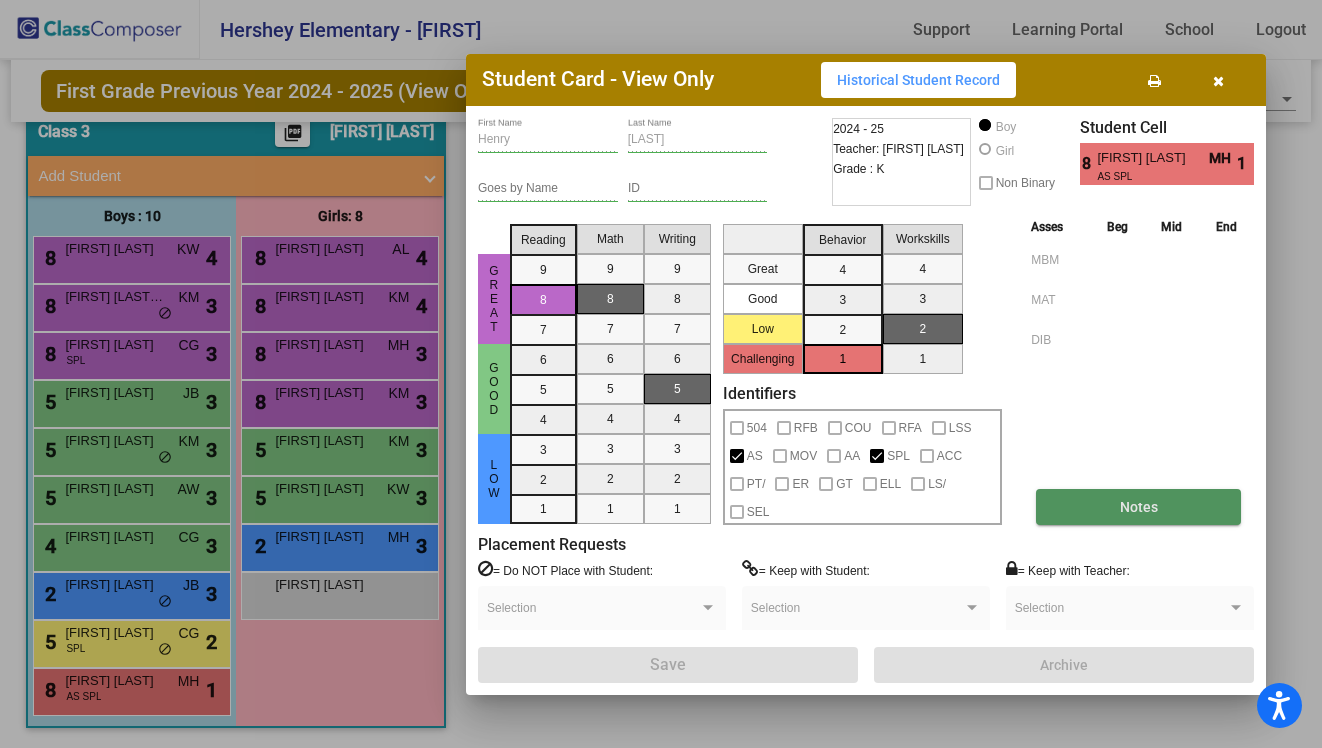 click on "Notes" at bounding box center (1138, 507) 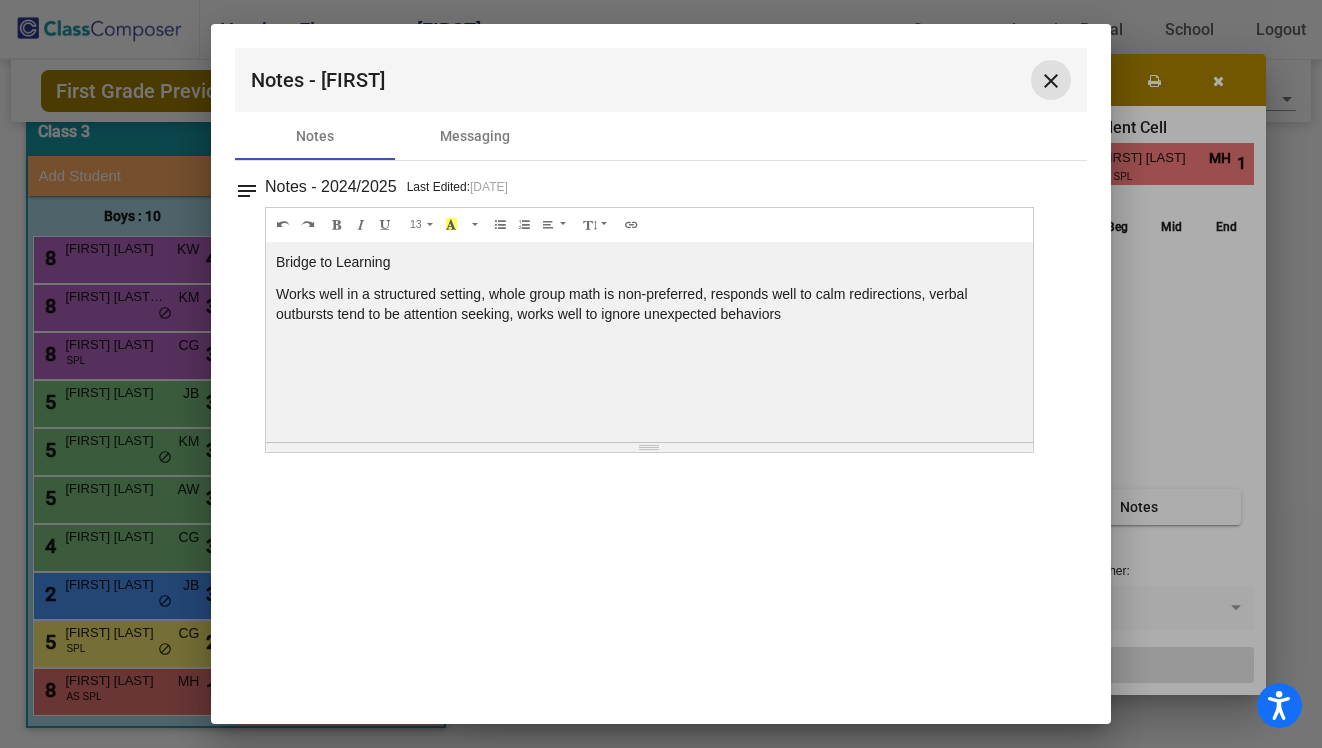click on "close" at bounding box center (1051, 81) 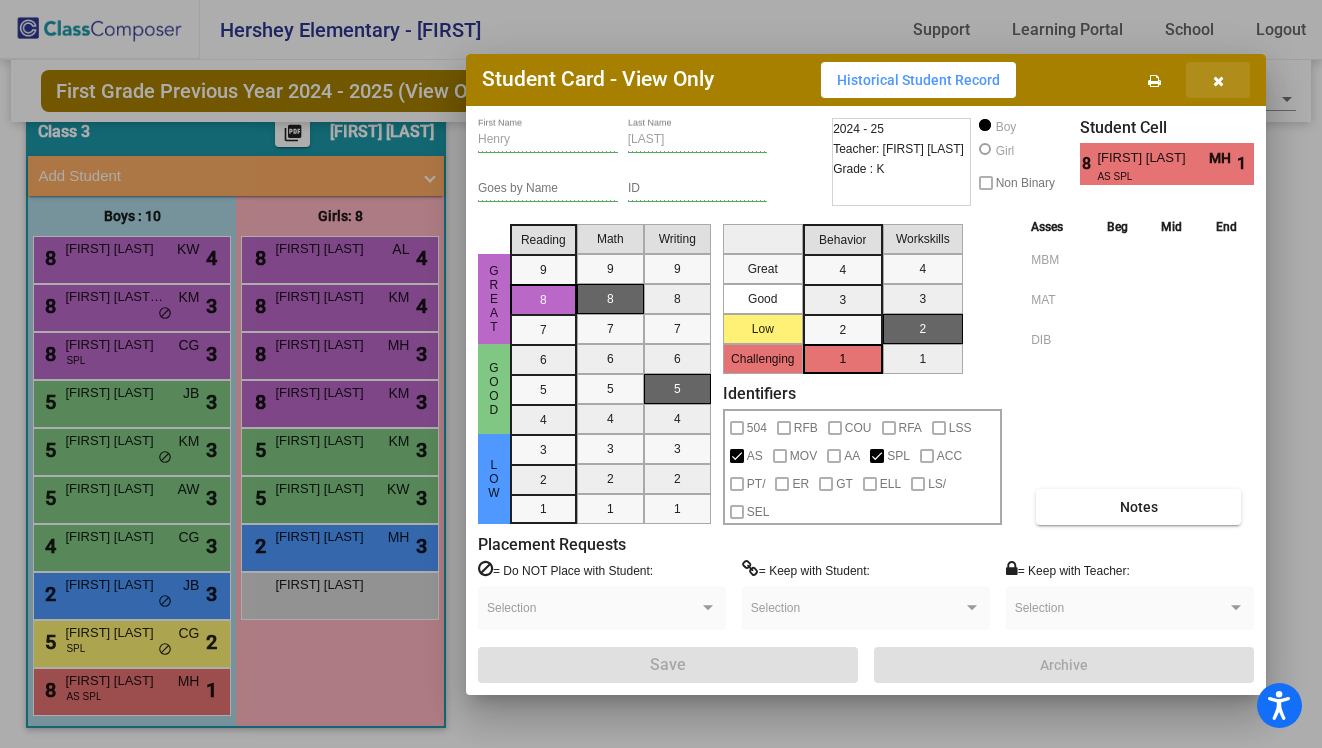 click at bounding box center [1218, 81] 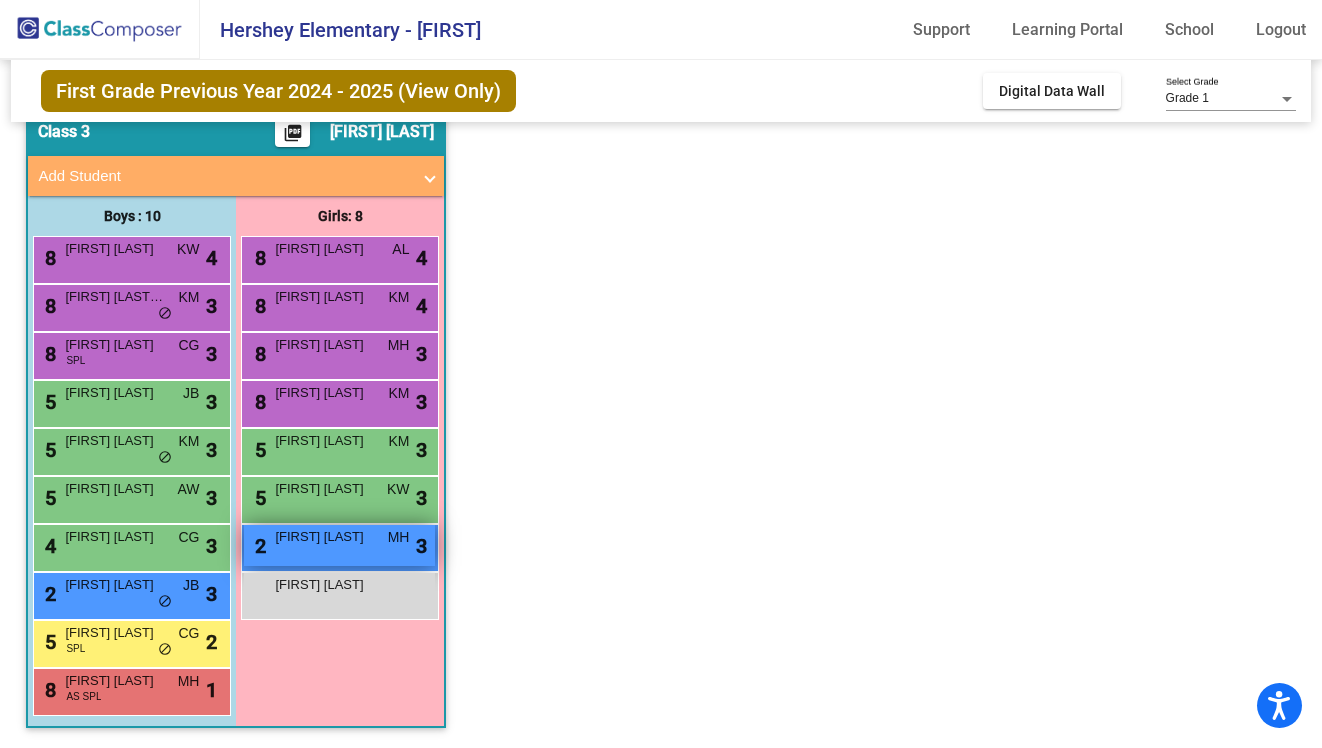 click on "[NUMBER] [FIRST] [LAST] MH lock do_not_disturb_alt 3" at bounding box center [339, 545] 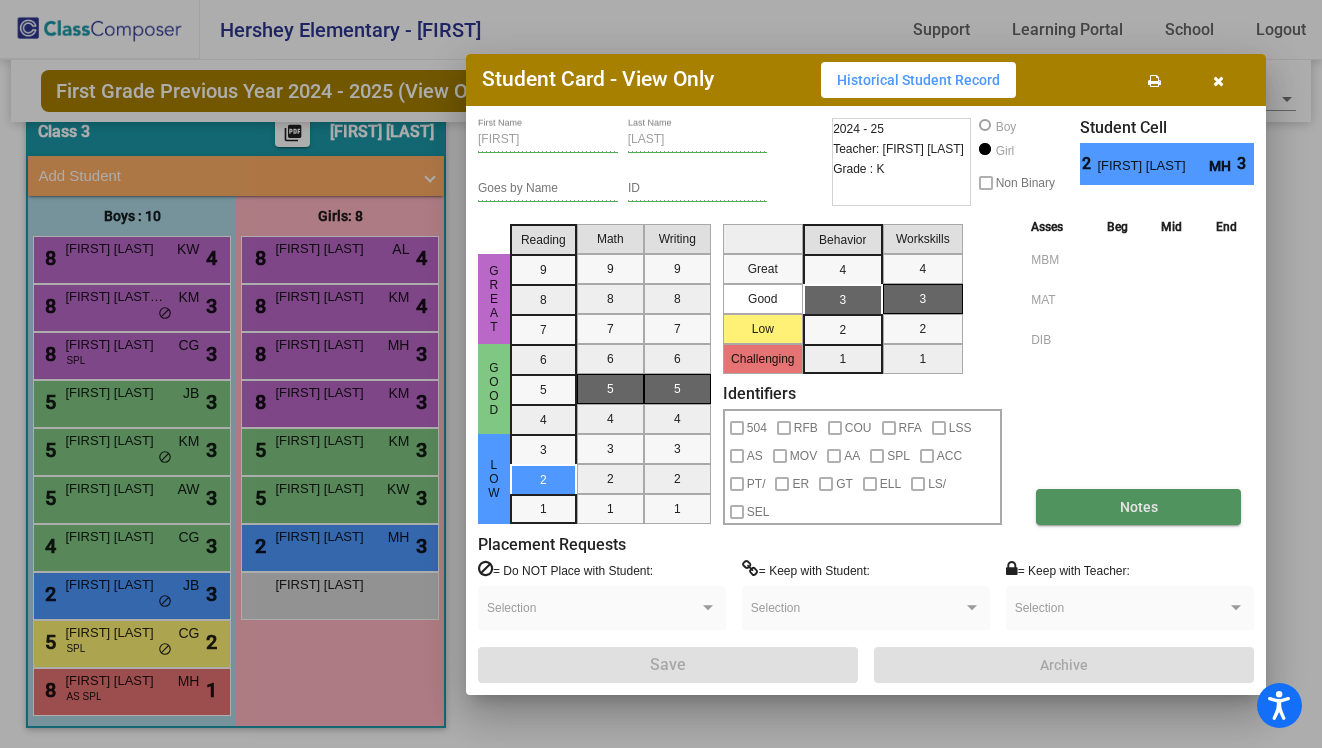 click on "Notes" at bounding box center [1138, 507] 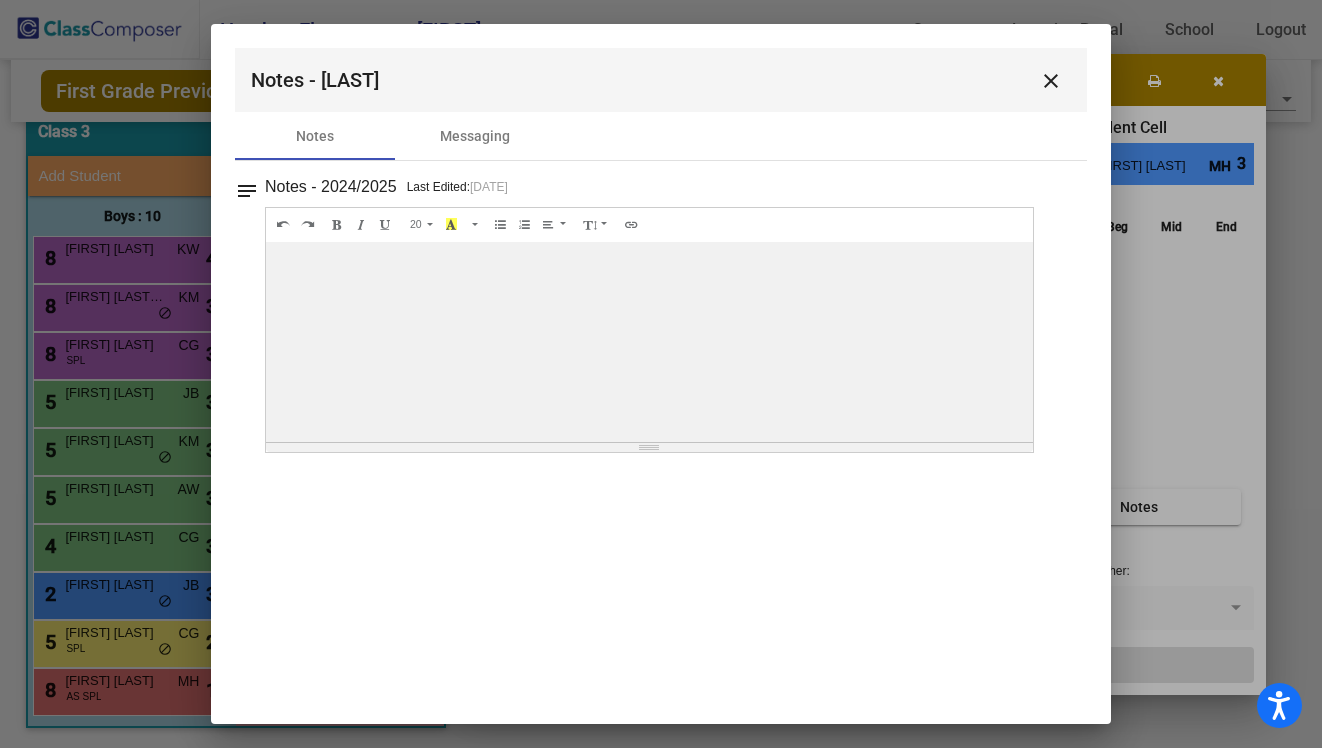 click on "close" at bounding box center [1051, 81] 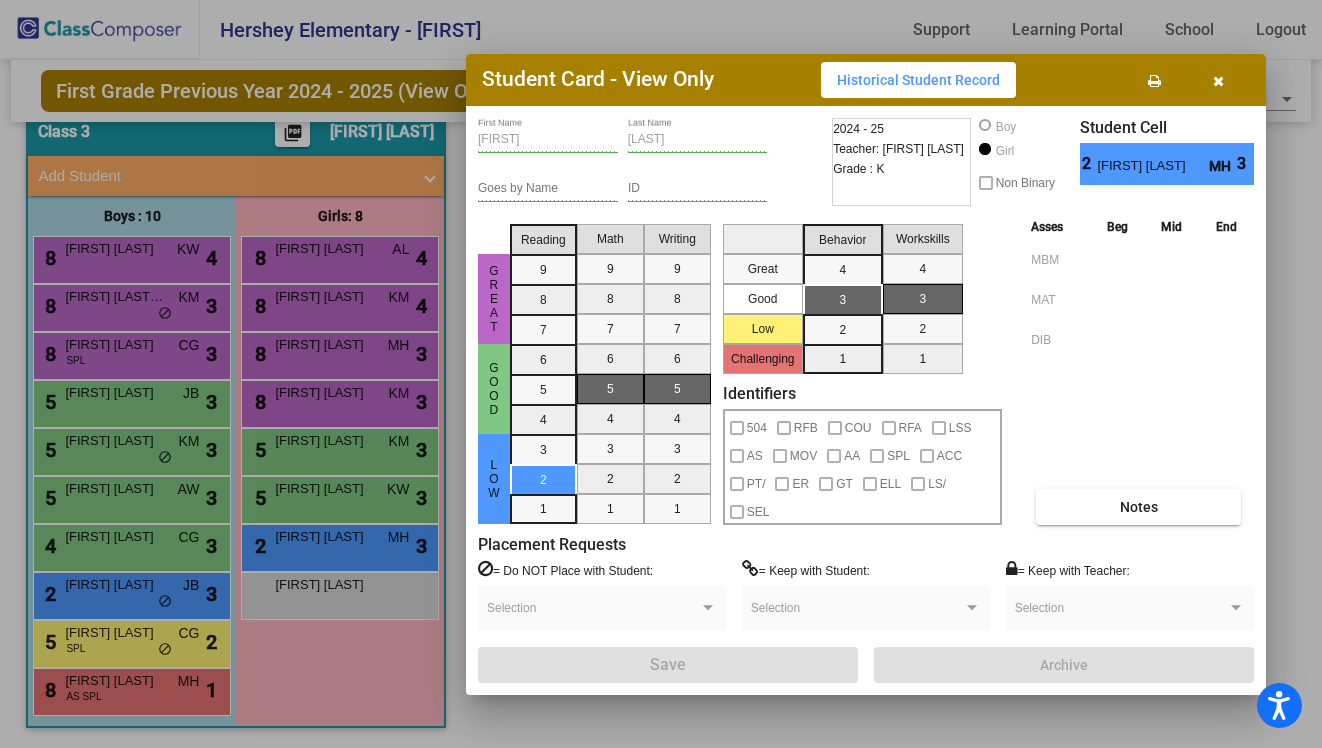 click at bounding box center (1218, 80) 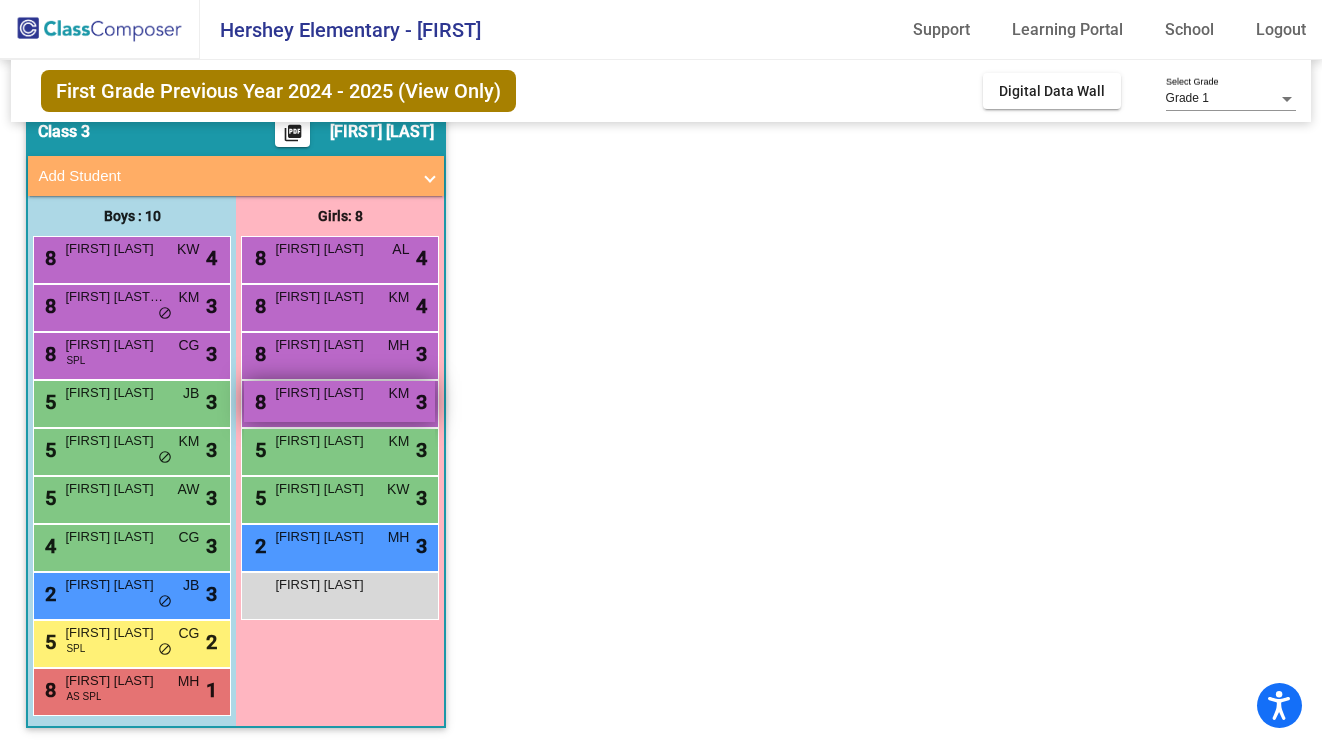 click on "[NUMBER] [FIRST] [LAST] KM lock do_not_disturb_alt 3" at bounding box center [339, 401] 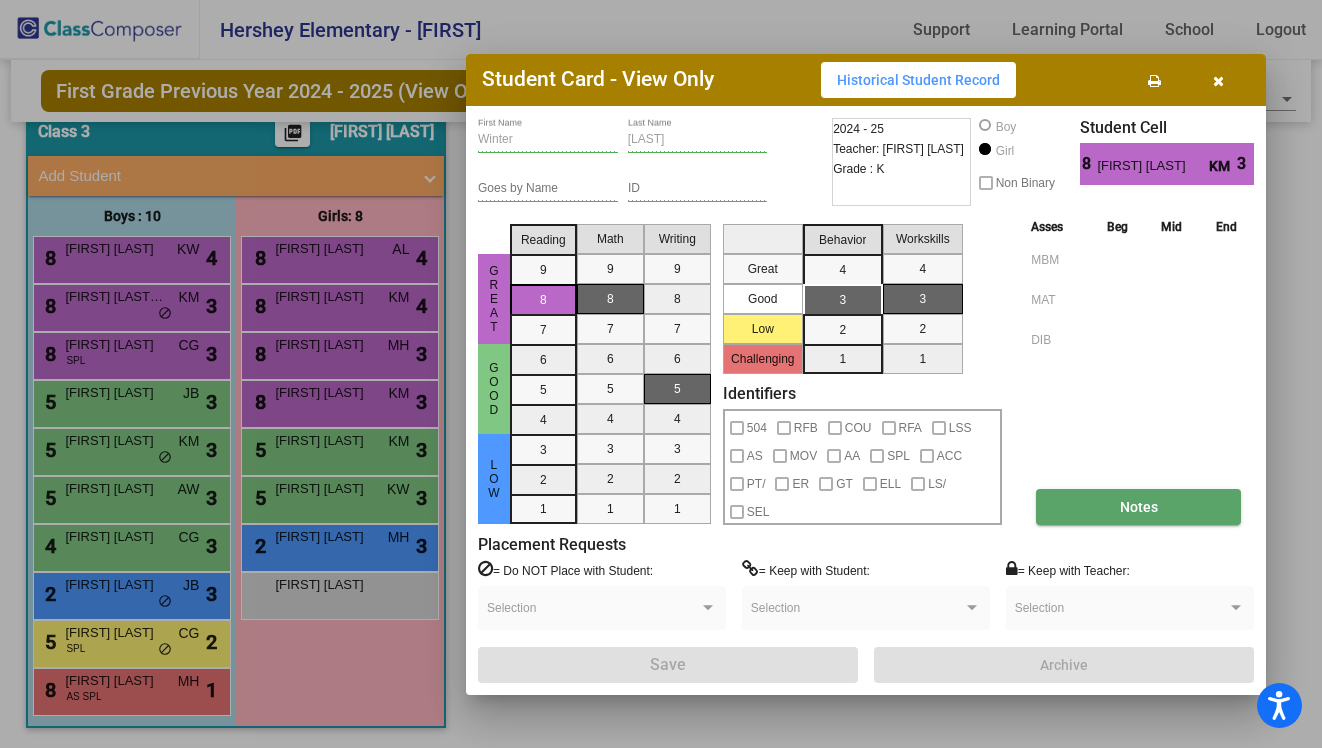 click on "Notes" at bounding box center (1139, 507) 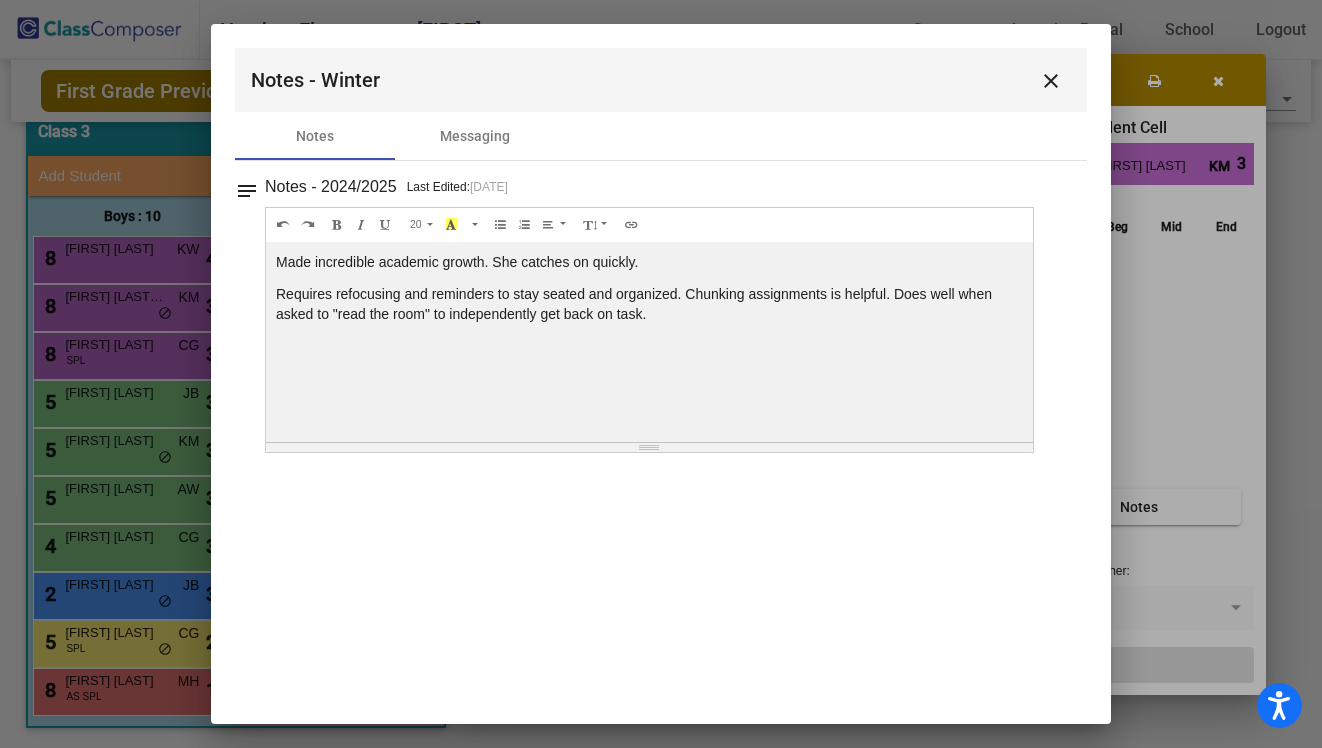 click on "close" at bounding box center (1051, 81) 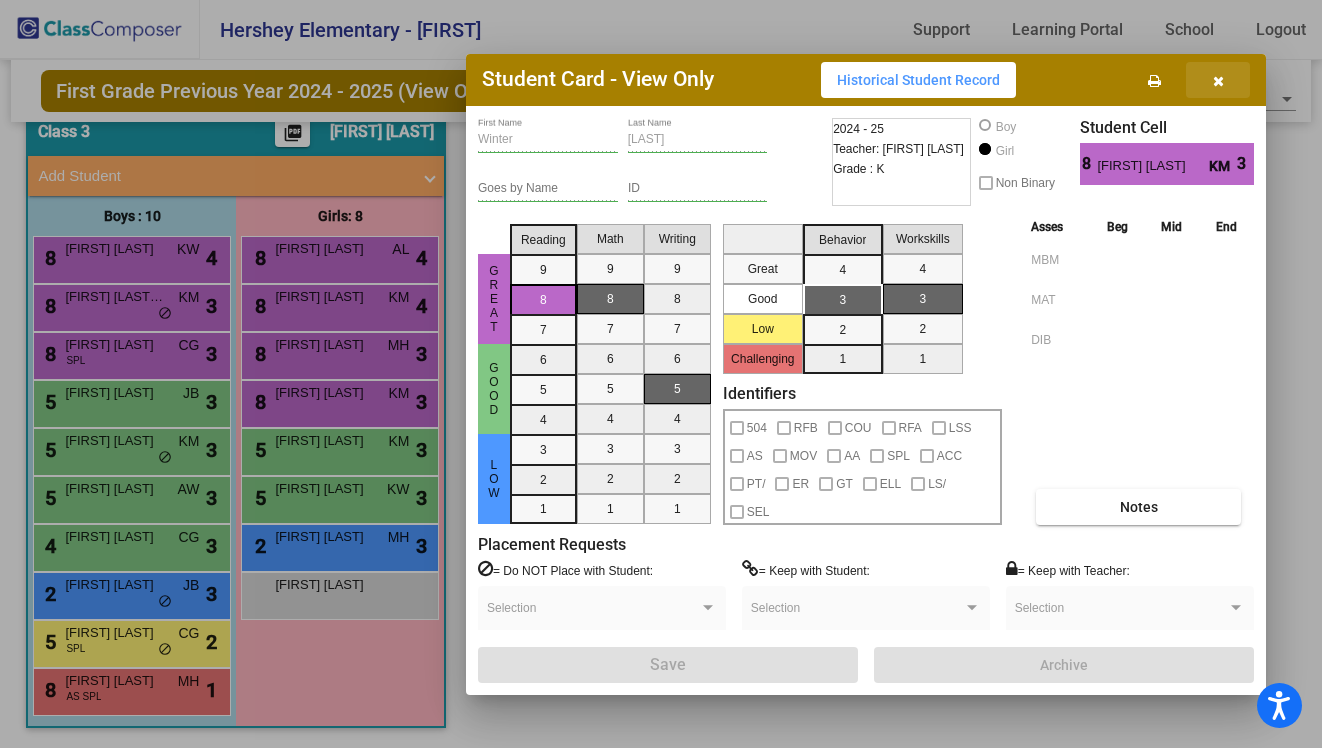 click at bounding box center [1218, 80] 